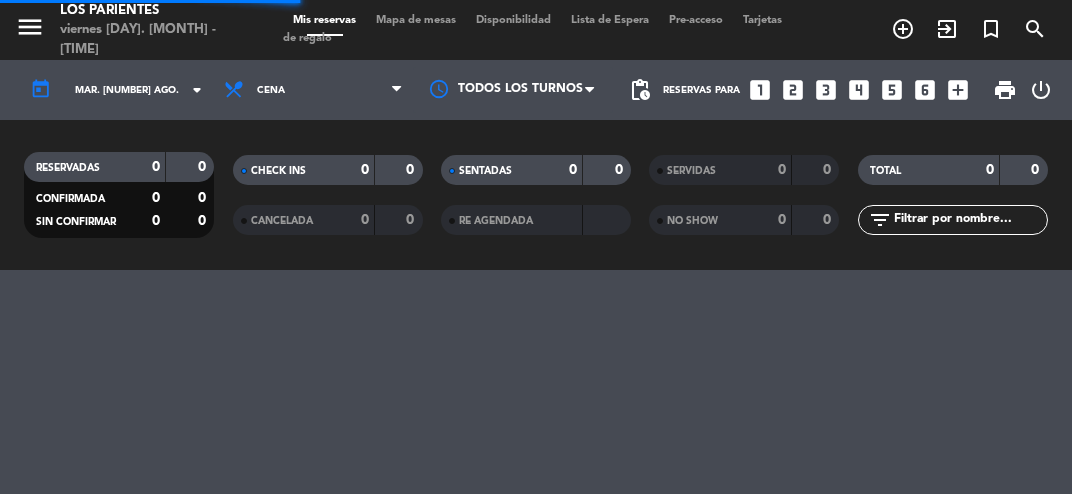 scroll, scrollTop: 0, scrollLeft: 0, axis: both 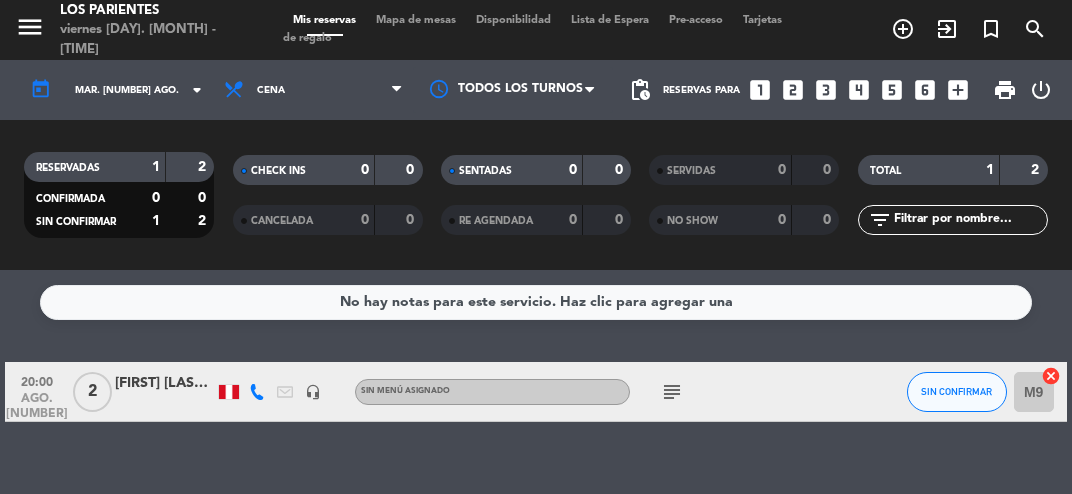 click on "arrow_drop_down" 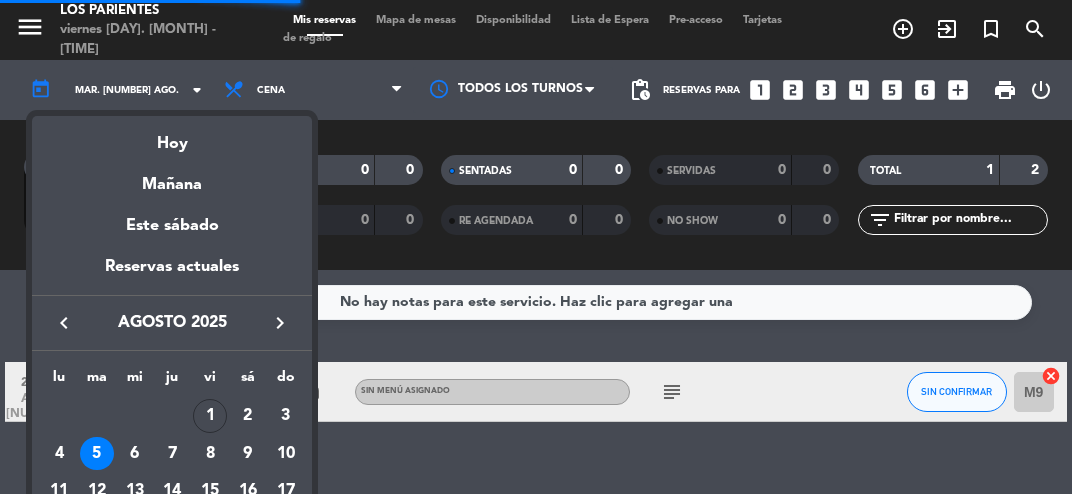 click on "6" at bounding box center (135, 454) 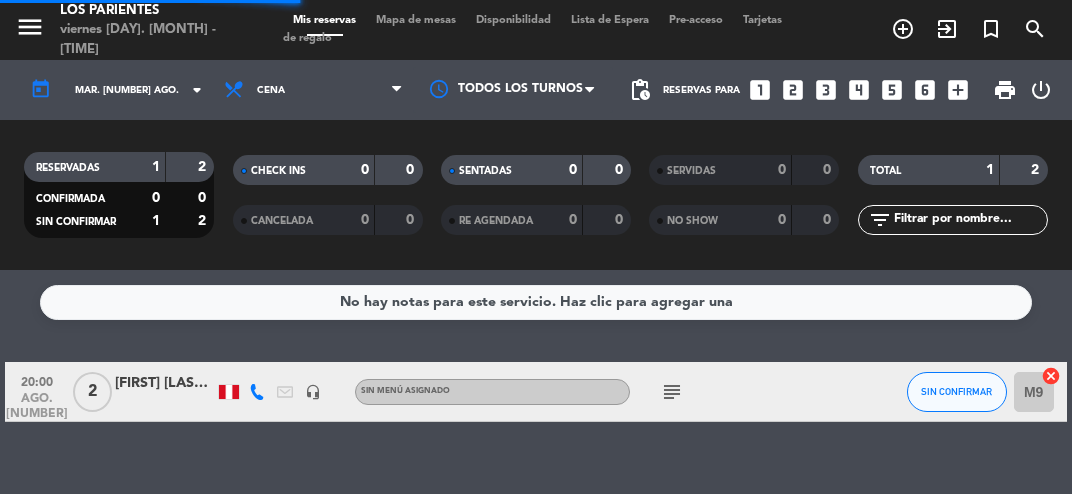 type on "mié. [NUMBER] ago." 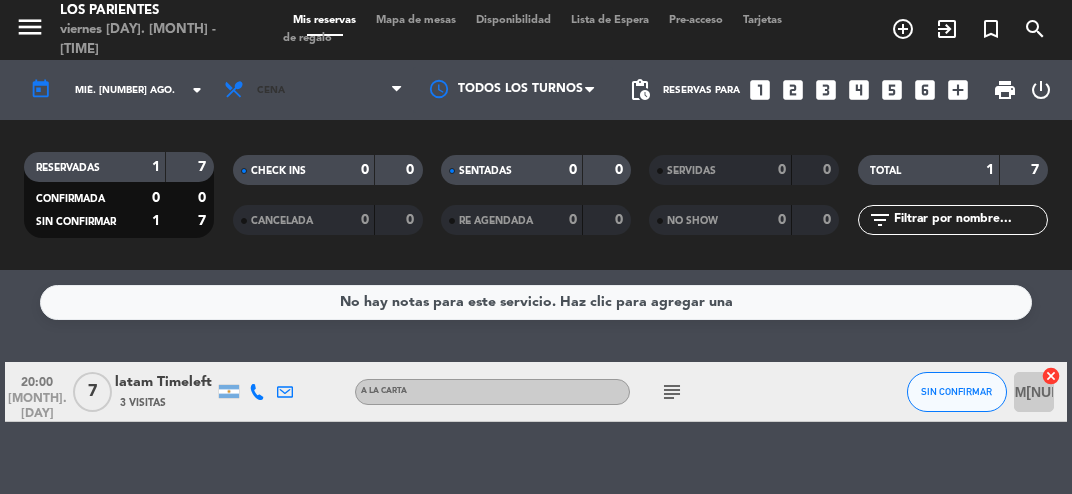 click on "Cena" at bounding box center (313, 90) 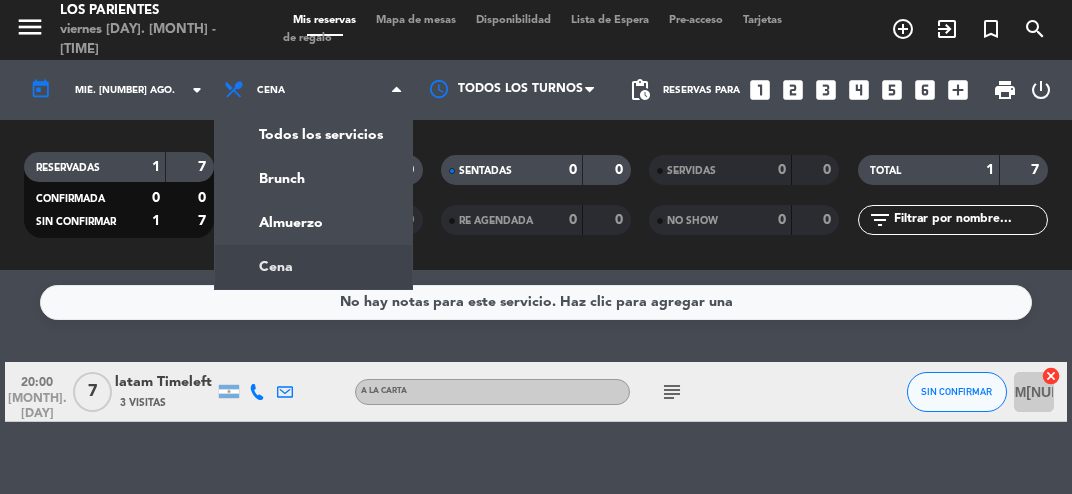 click on "menu Los Parientes [DAY]. [MONTH] - [TIME] Mis reservas Mapa de mesas Disponibilidad Lista de Espera Pre-acceso Tarjetas de regalo add_circle_outline exit_to_app turned_in_not search today sáb. [DAY] [MONTH] arrow_drop_down Todos los servicios Brunch Almuerzo Cena Cena Todos los servicios Brunch Almuerzo Cena Todos los turnos pending_actions Reservas para looks_one looks_two looks_3 looks_4 looks_5 looks_6 add_box print power_settings_new RESERVADAS 1 7 CONFIRMADA 0 0 SIN CONFIRMAR 4 13 CHECK INS 0 0 CANCELADA 0 0 SENTADAS 0 0 RE AGENDADA 0 0 SERVIDAS 0 0 NO SHOW 0 0 TOTAL 1 7 filter_list" 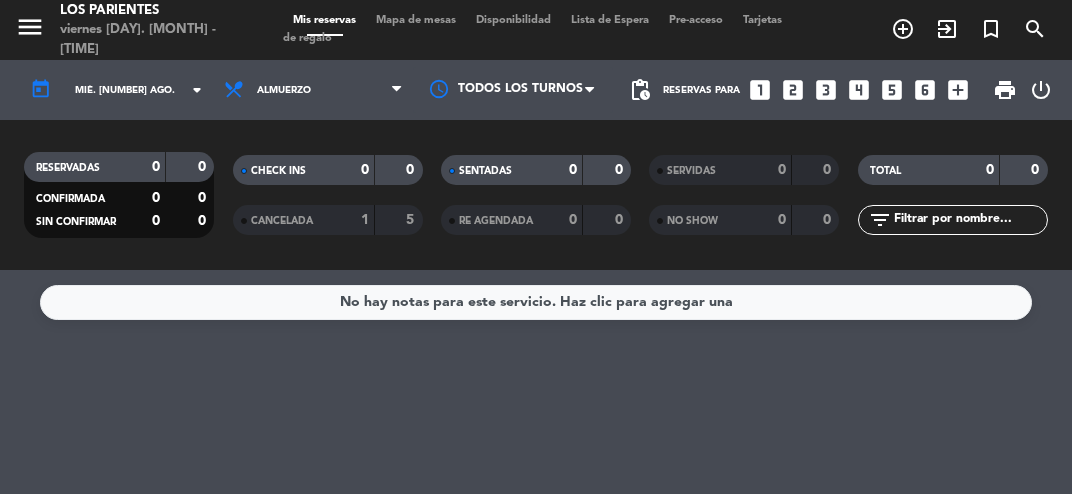 click on "looks_two" at bounding box center (793, 90) 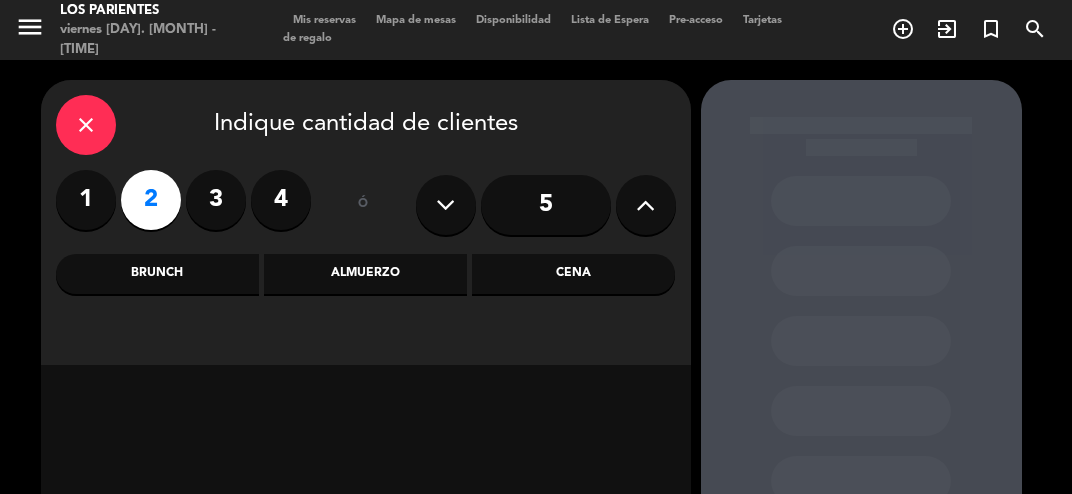 click on "Almuerzo" at bounding box center (365, 274) 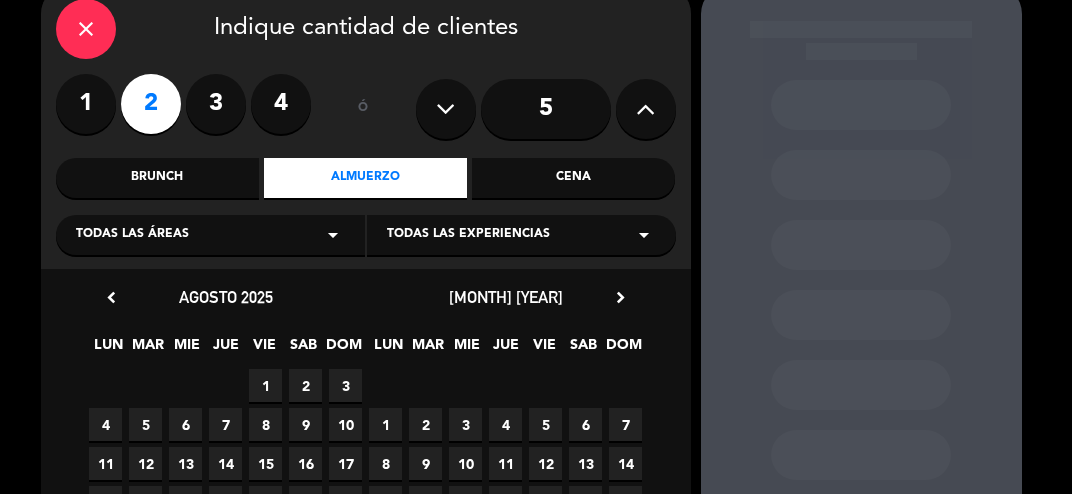 click on "6" at bounding box center (185, 424) 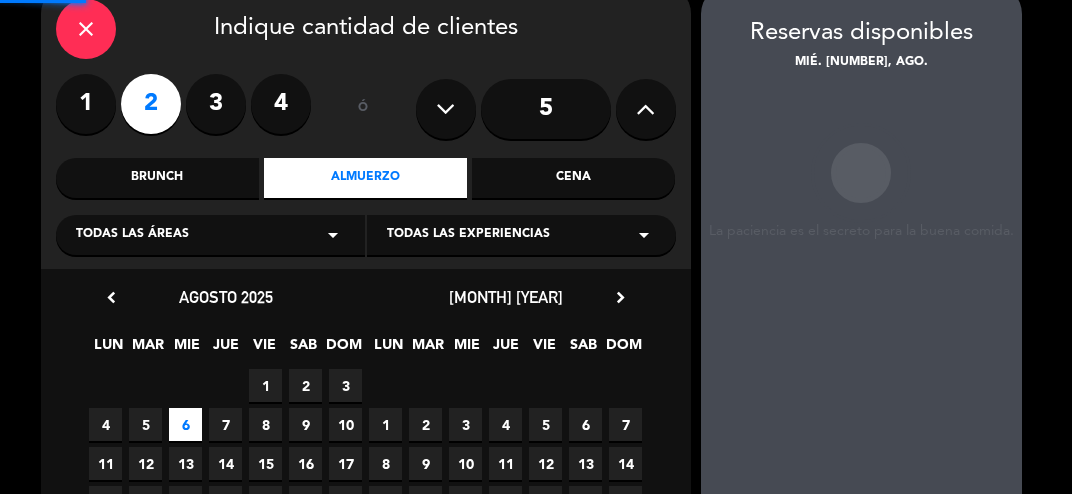 scroll, scrollTop: 80, scrollLeft: 0, axis: vertical 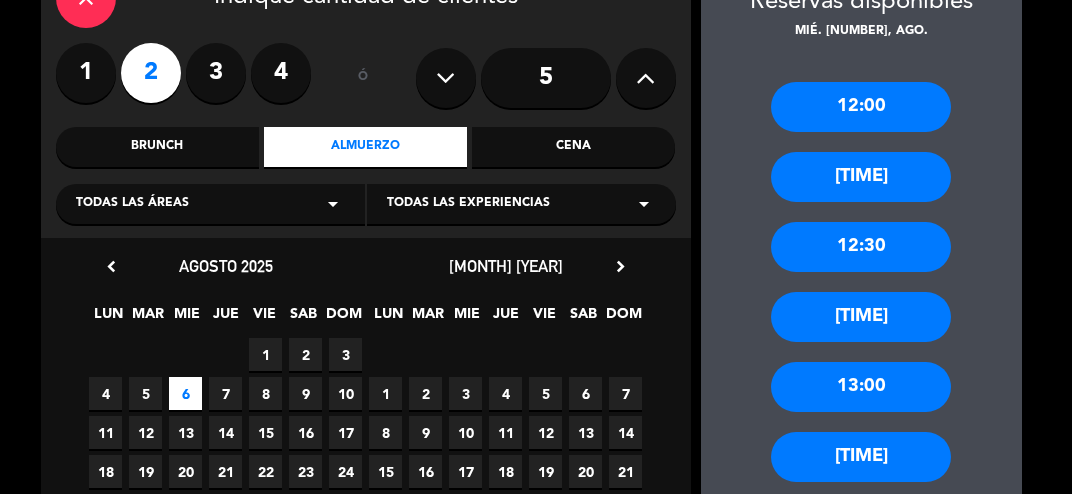 click on "13:00" at bounding box center (861, 387) 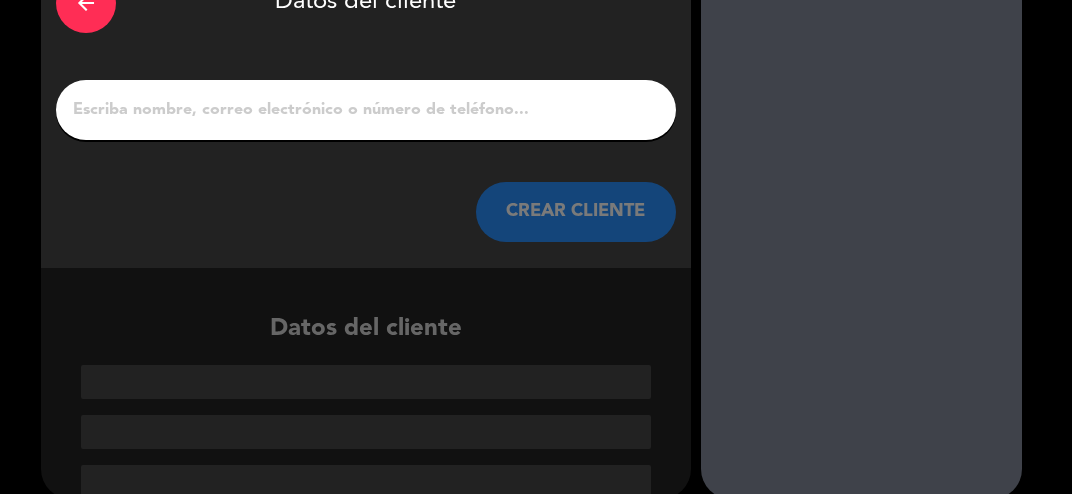 scroll, scrollTop: 56, scrollLeft: 0, axis: vertical 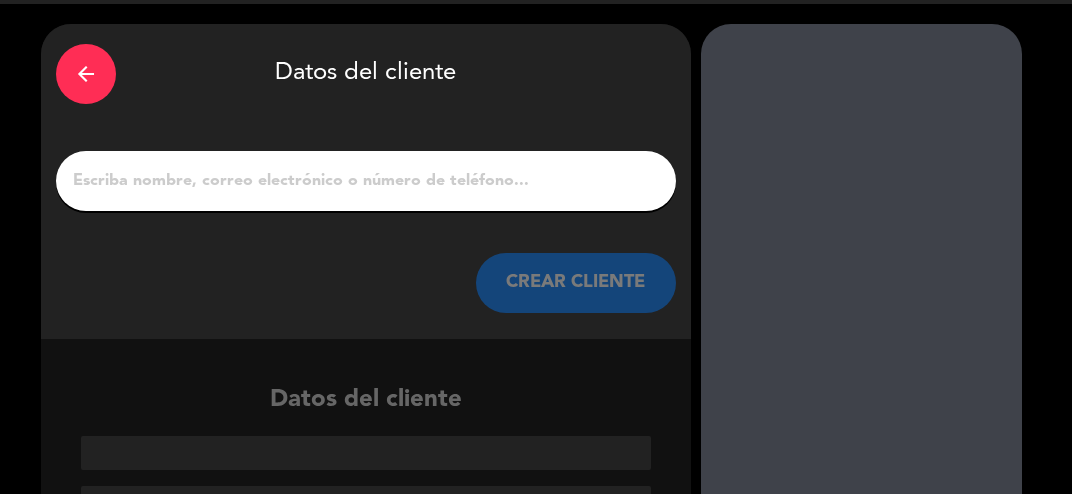 click on "1" at bounding box center [366, 181] 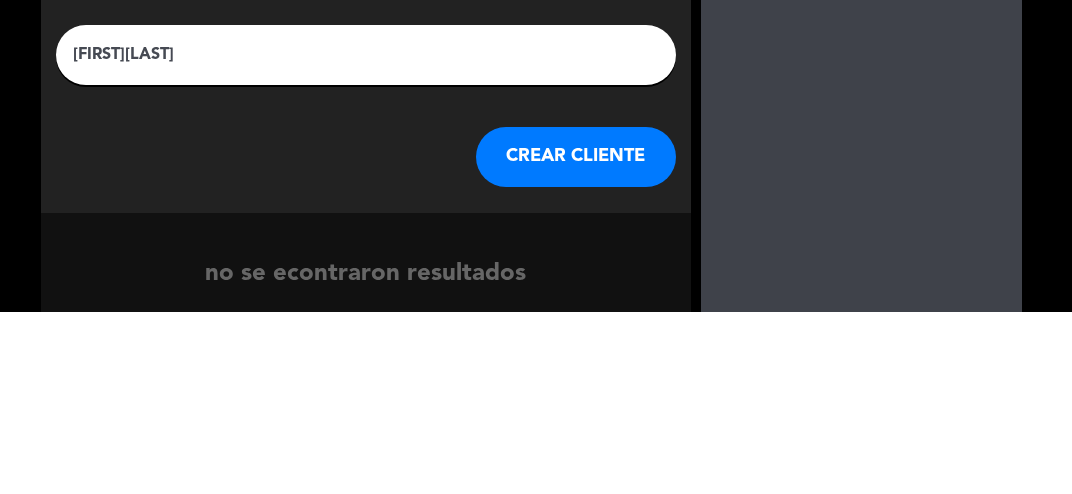 click on "[FIRST][LAST]" at bounding box center [366, 237] 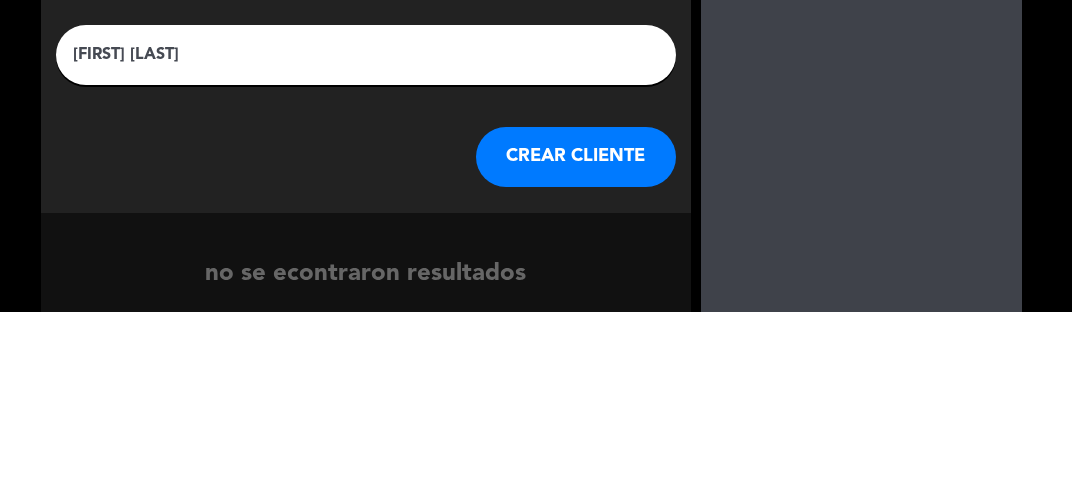 type on "[FIRST] [LAST]" 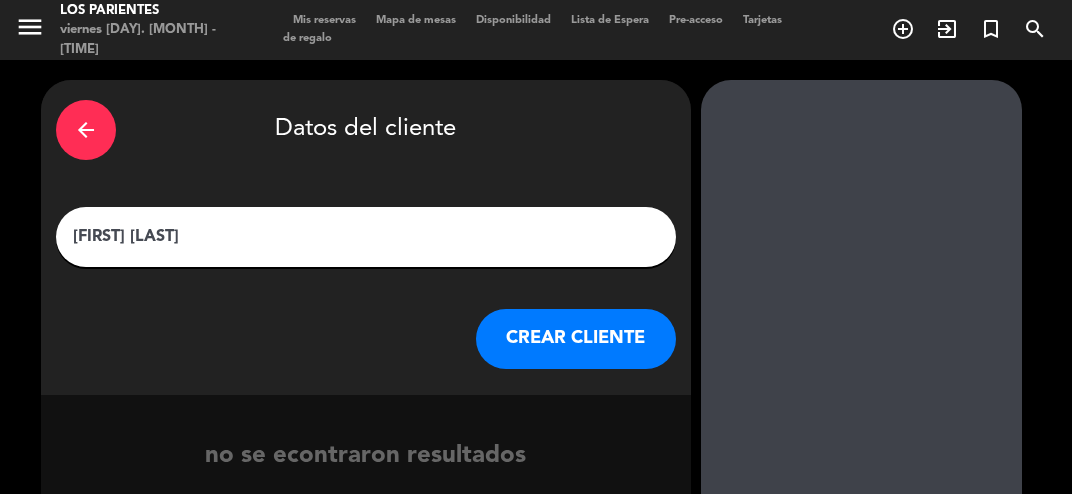 click on "CREAR CLIENTE" at bounding box center [576, 339] 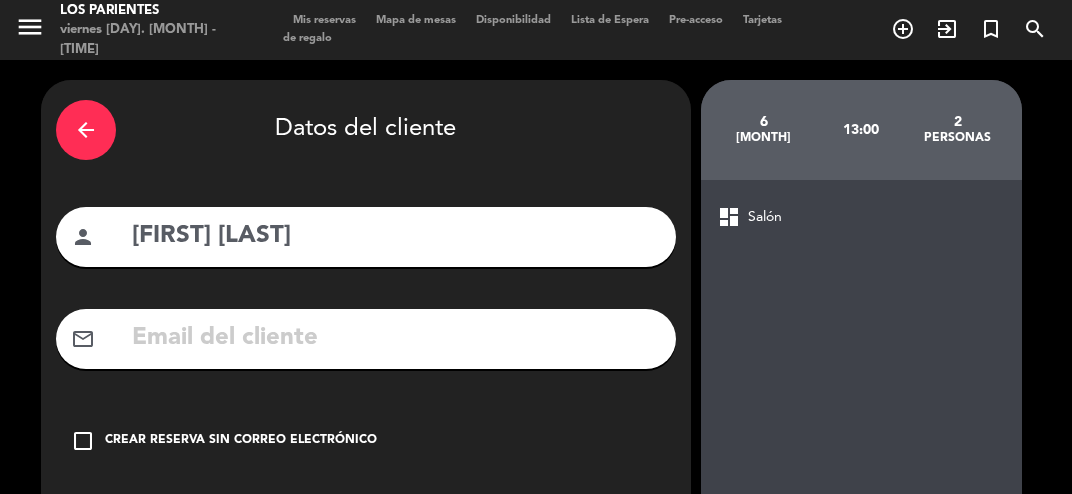 scroll, scrollTop: 92, scrollLeft: 0, axis: vertical 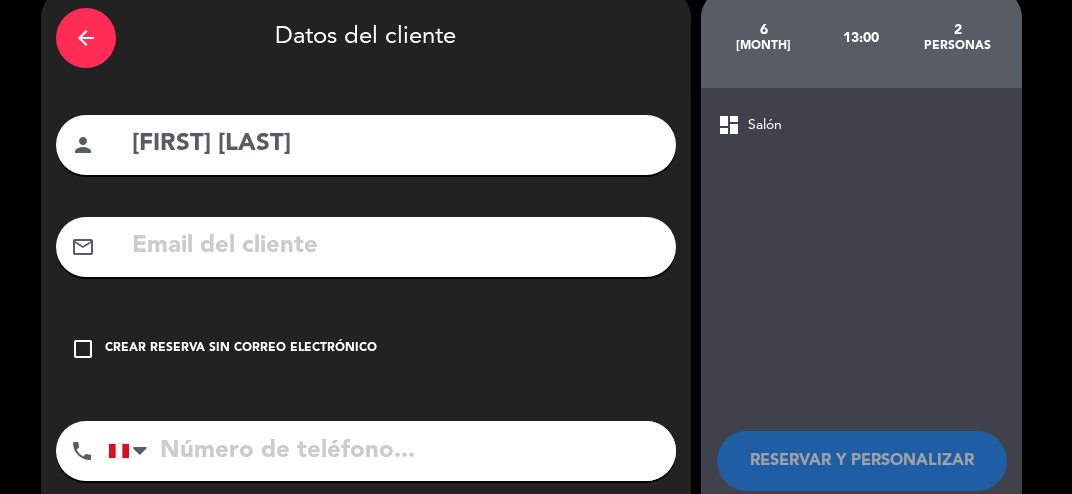 click on "Crear reserva sin correo electrónico" at bounding box center (241, 349) 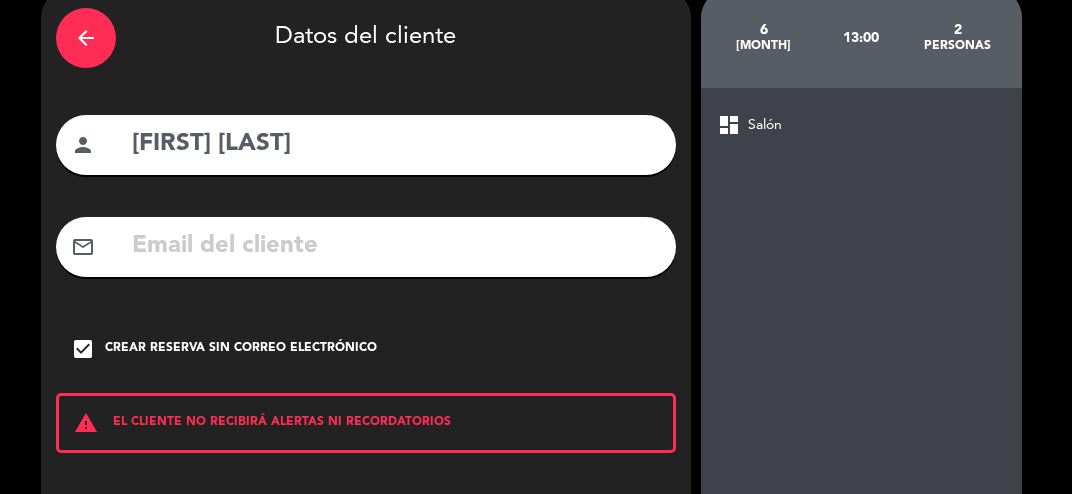 scroll, scrollTop: 180, scrollLeft: 0, axis: vertical 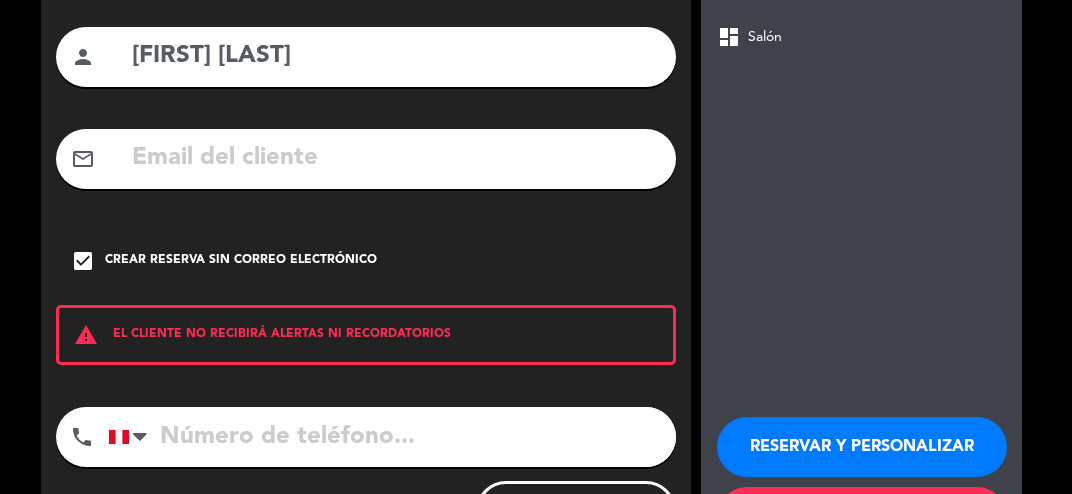 click on "RESERVAR Y PERSONALIZAR" at bounding box center (862, 447) 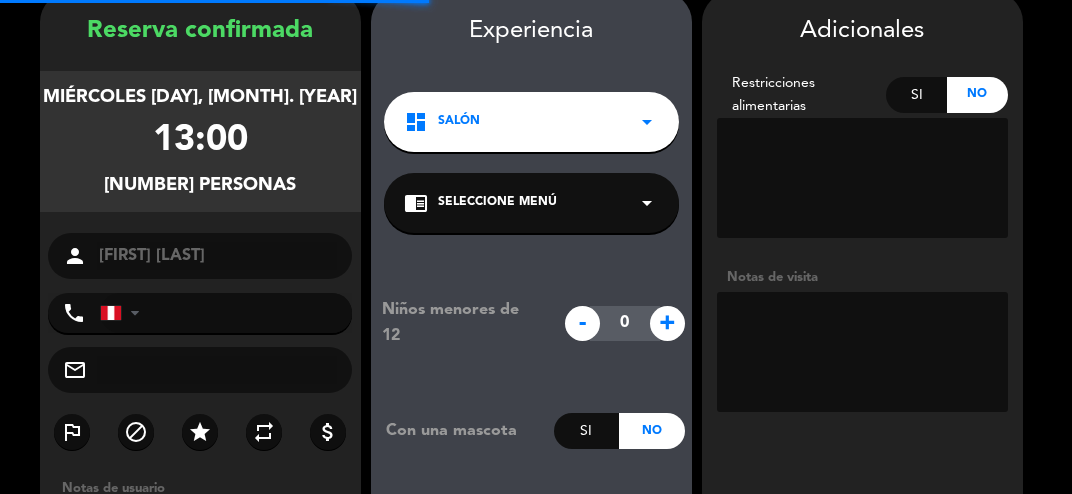 scroll, scrollTop: 80, scrollLeft: 0, axis: vertical 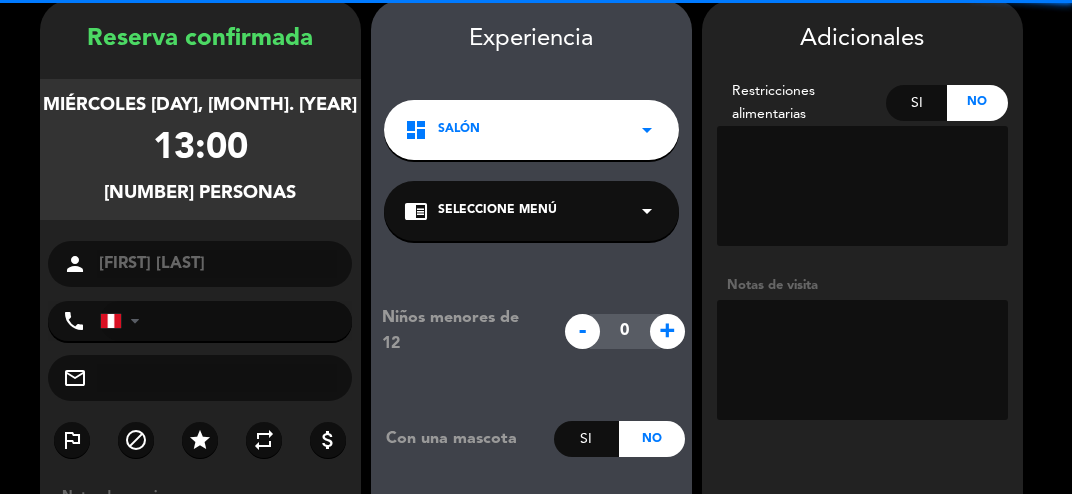 click at bounding box center (862, 360) 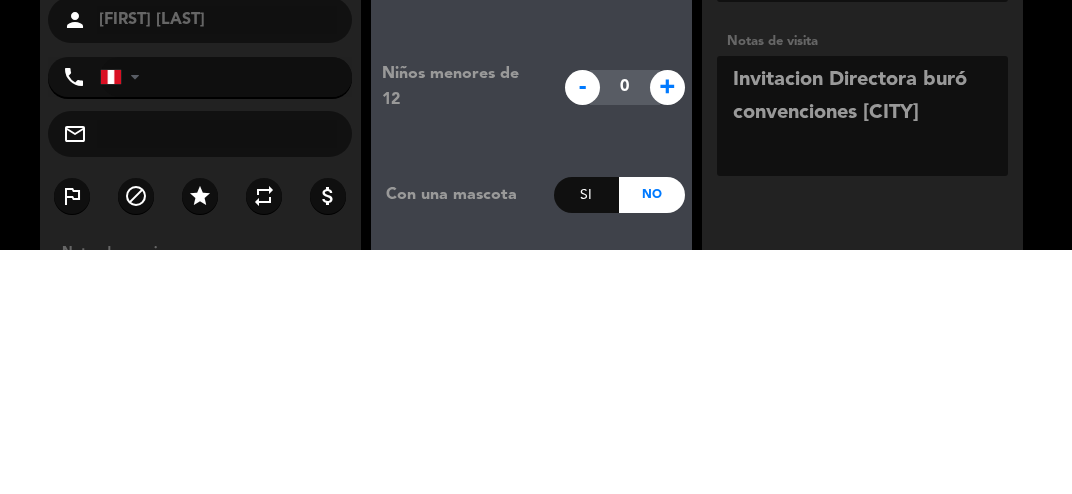 type on "Invitacion Directora buró convenciones [CITY]" 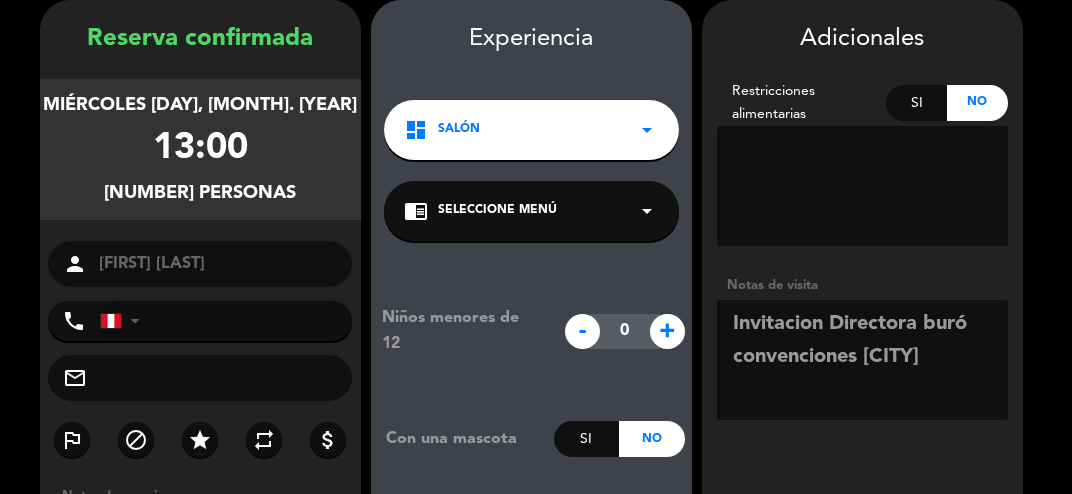 scroll, scrollTop: 212, scrollLeft: 0, axis: vertical 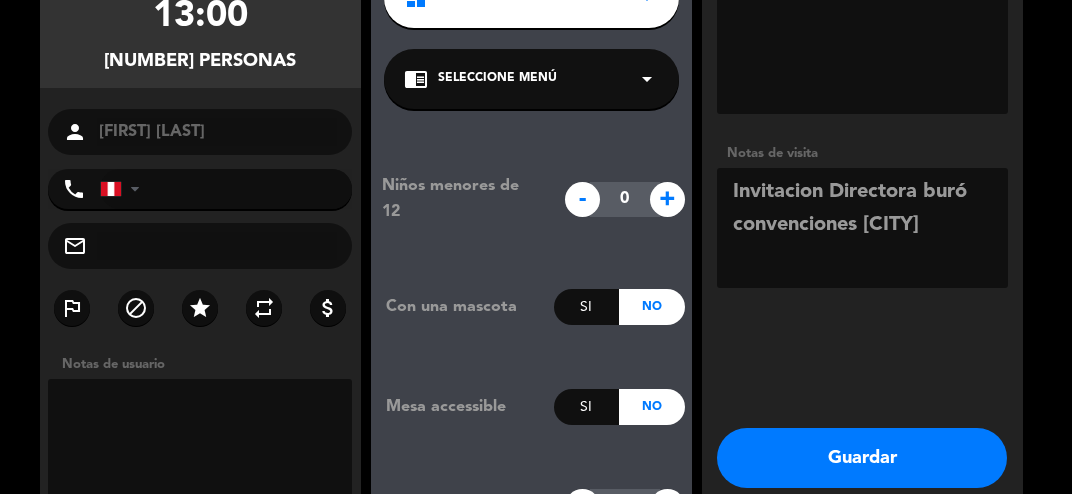 click on "Guardar" at bounding box center (862, 458) 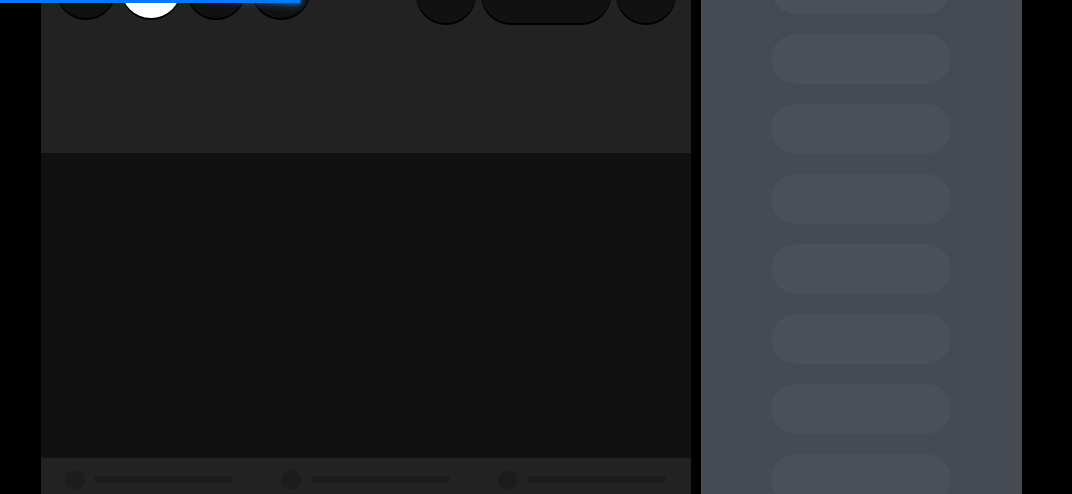 scroll, scrollTop: 0, scrollLeft: 0, axis: both 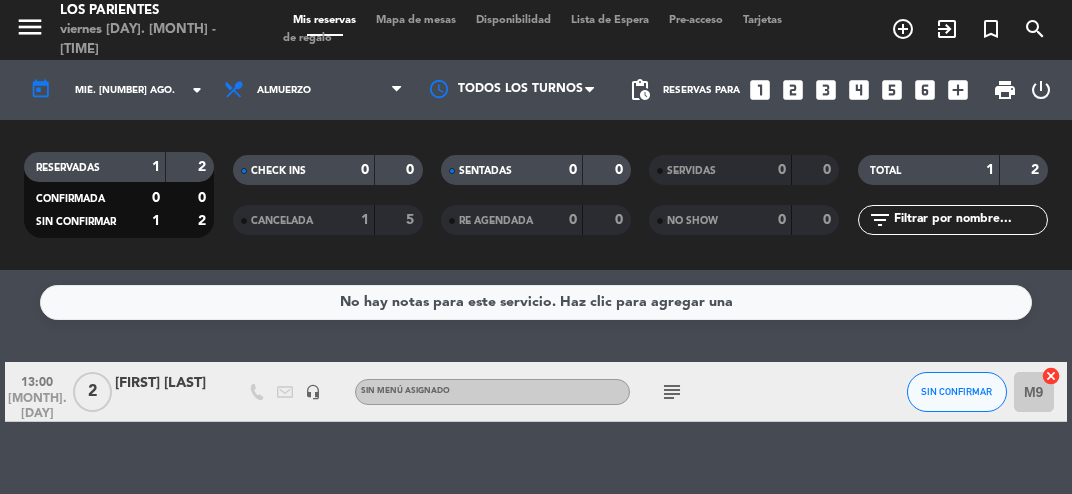 click on "arrow_drop_down" 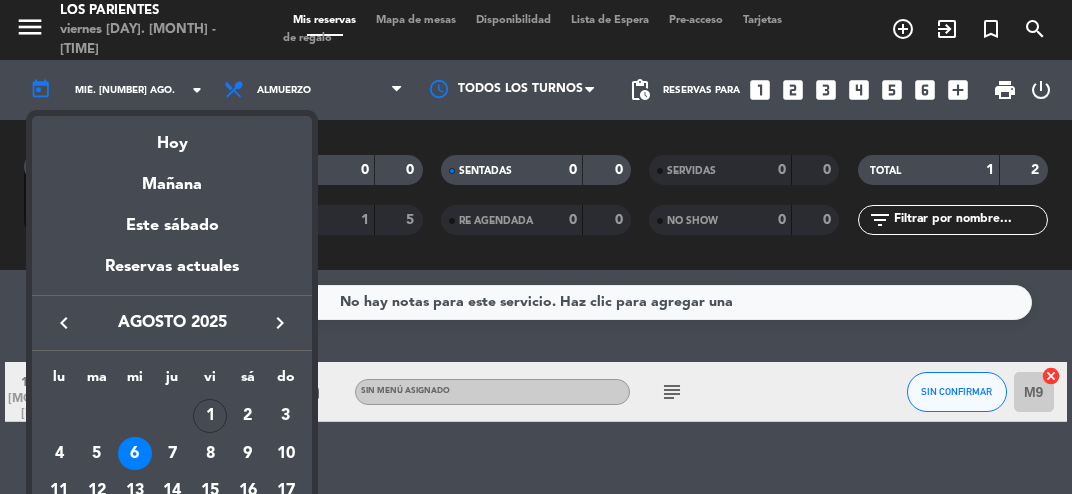 click on "2" at bounding box center [248, 416] 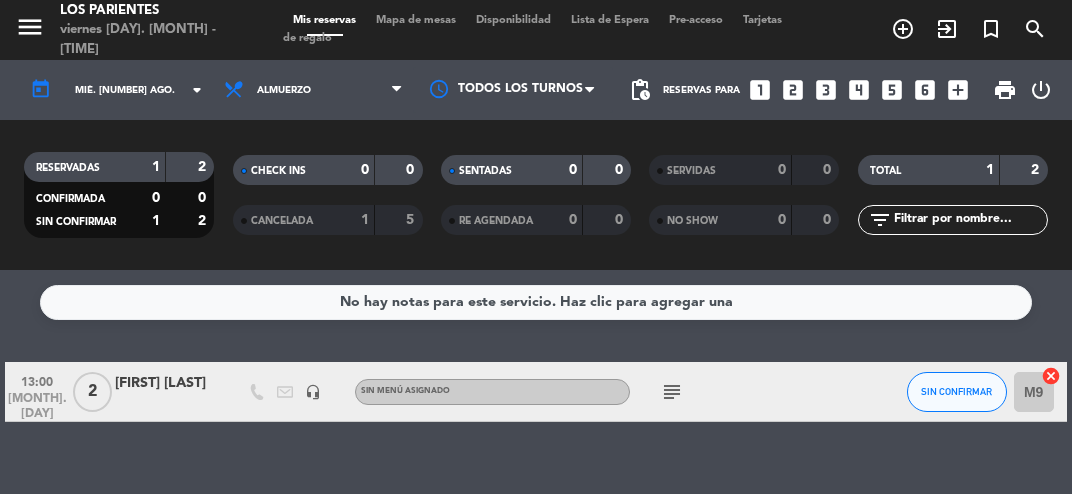 type on "[DAY_OF_WEEK] [DAY], [MONTH]" 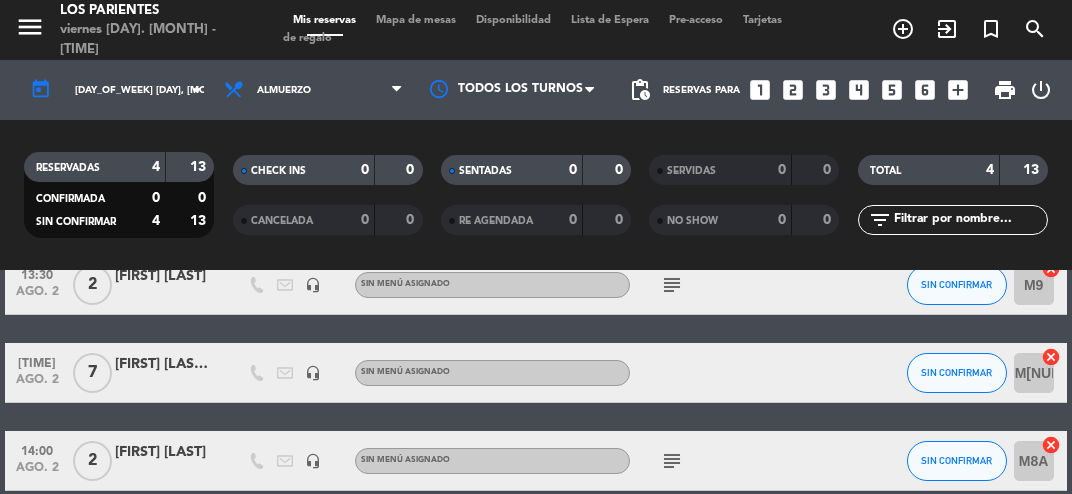 scroll, scrollTop: 0, scrollLeft: 0, axis: both 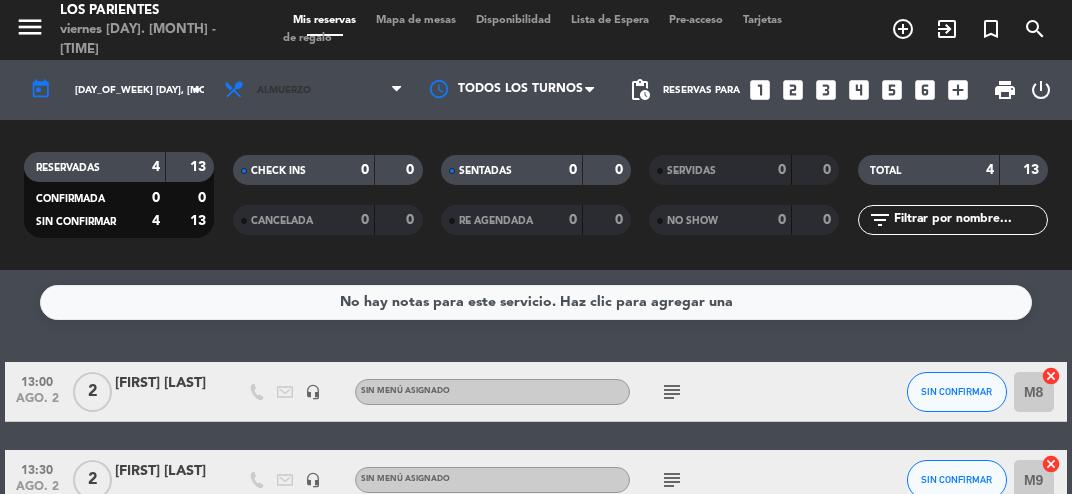 click at bounding box center [396, 90] 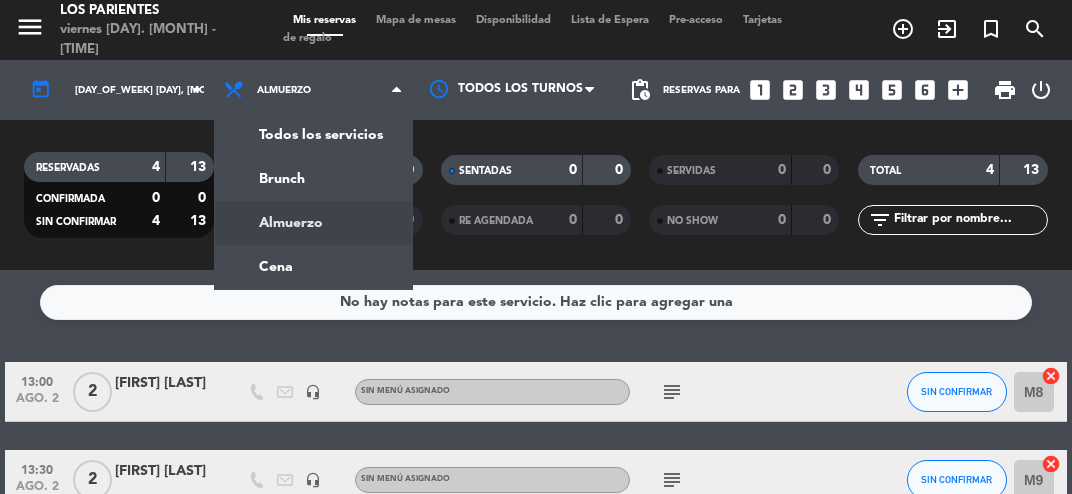 click on "menu Los Parientes [DAY]. [MONTH] - [TIME] Mis reservas Mapa de mesas Disponibilidad Lista de Espera Pre-acceso Tarjetas de regalo add_circle_outline exit_to_app turned_in_not search today sáb. [DAY] [MONTH] arrow_drop_down Todos los servicios Brunch Almuerzo Cena Almuerzo Todos los servicios Brunch Almuerzo Cena Todos los turnos pending_actions Reservas para looks_one looks_two looks_3 looks_4 looks_5 looks_6 add_box print power_settings_new RESERVADAS 4 13 CONFIRMADA 0 0 SIN CONFIRMAR 4 13 CHECK INS 0 0 CANCELADA 0 0 SENTADAS 0 0 RE AGENDADA 0 0 SERVIDAS 0 0 NO SHOW 0 0 TOTAL 4 13 filter_list" 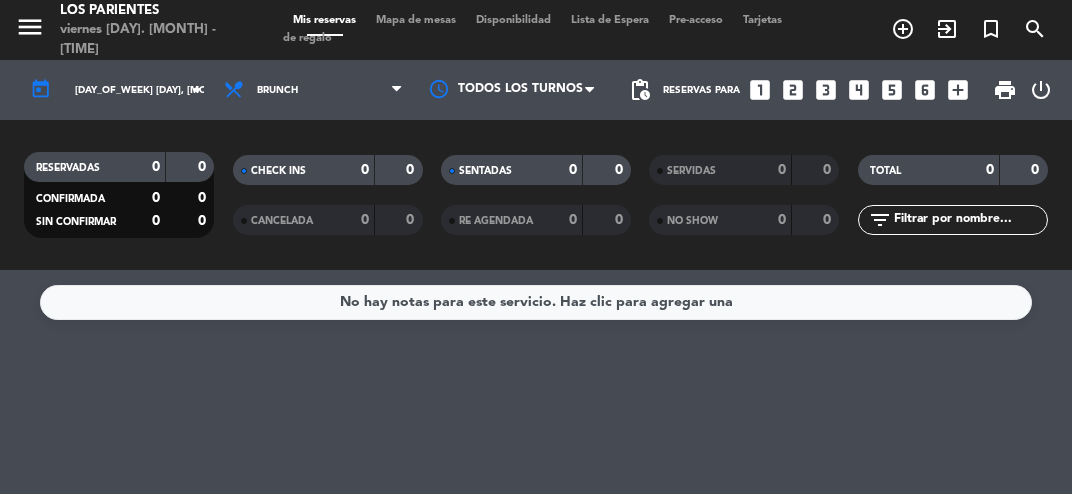 click on "menu  Los Parientes   viernes [NUMBER]. agosto - [TIME]   Mis reservas   Mapa de mesas   Disponibilidad   Lista de Espera   Pre-acceso   Tarjetas de regalo  add_circle_outline exit_to_app turned_in_not search" 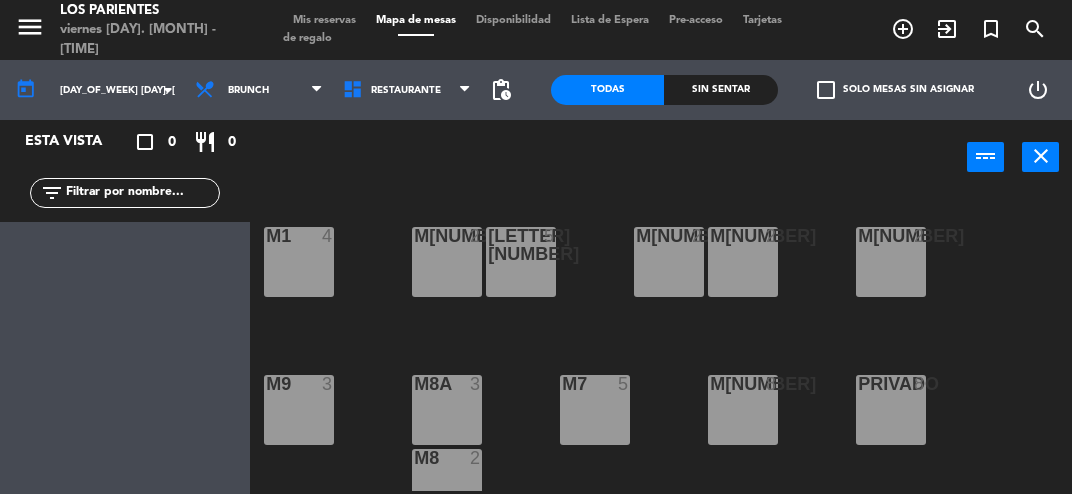 click on "M1  4" at bounding box center (299, 262) 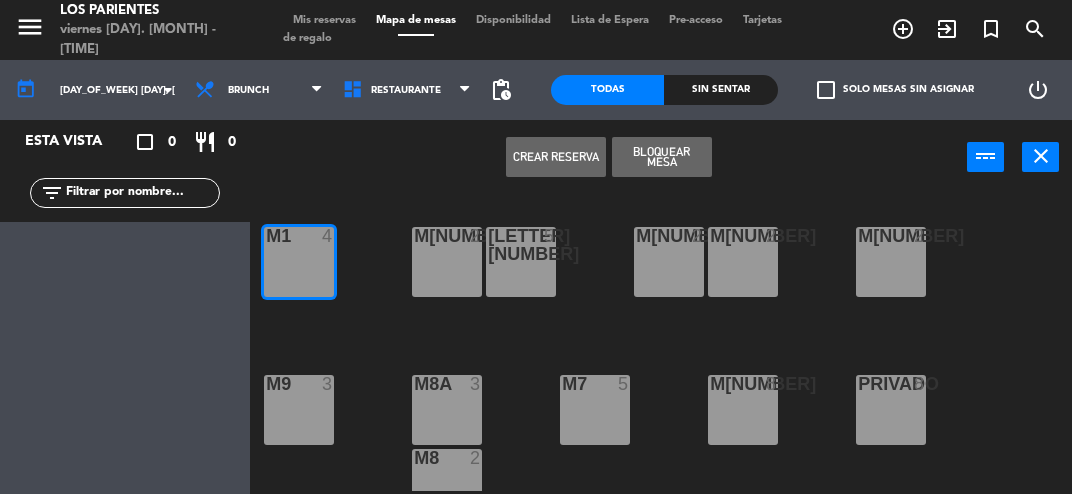 click on "M2  2" at bounding box center [447, 262] 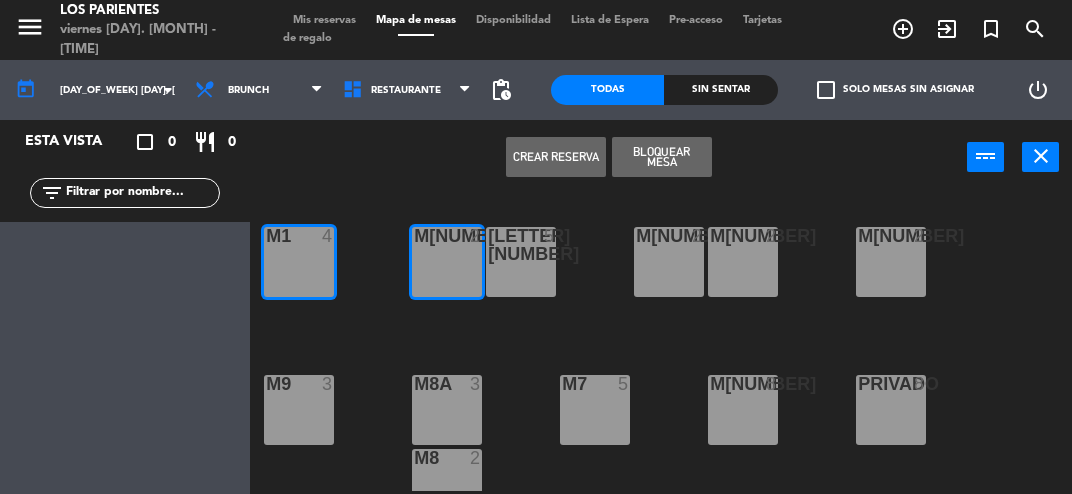 click on "M[NUMBER][NUMBER] [NUMBER]" at bounding box center [521, 262] 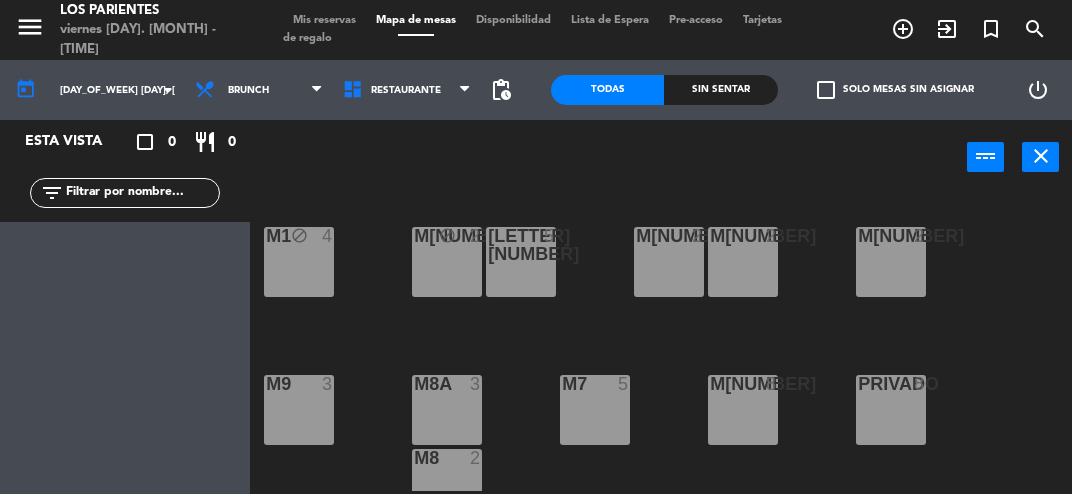 click on "M[NUMBER][NUMBER] [NUMBER]" at bounding box center (521, 262) 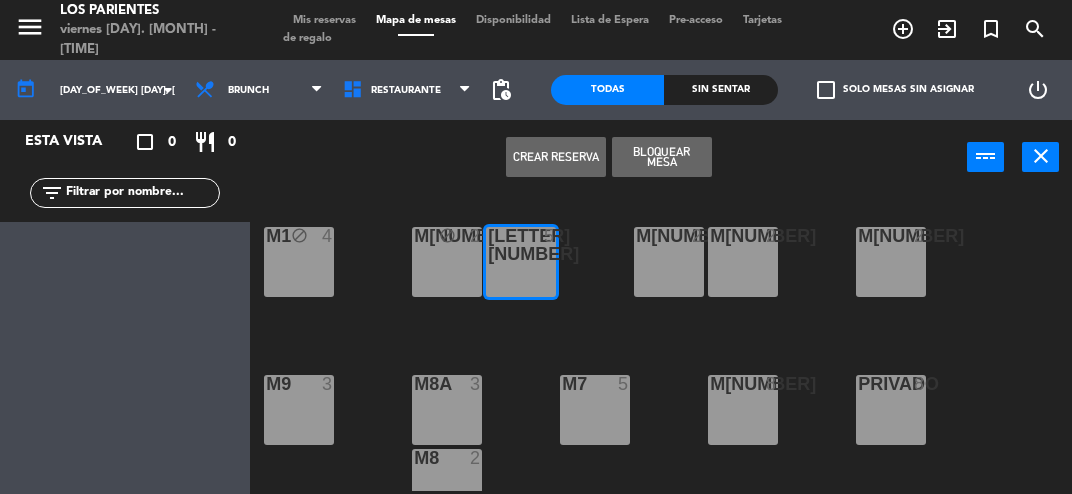 click on "M3  2" at bounding box center [669, 262] 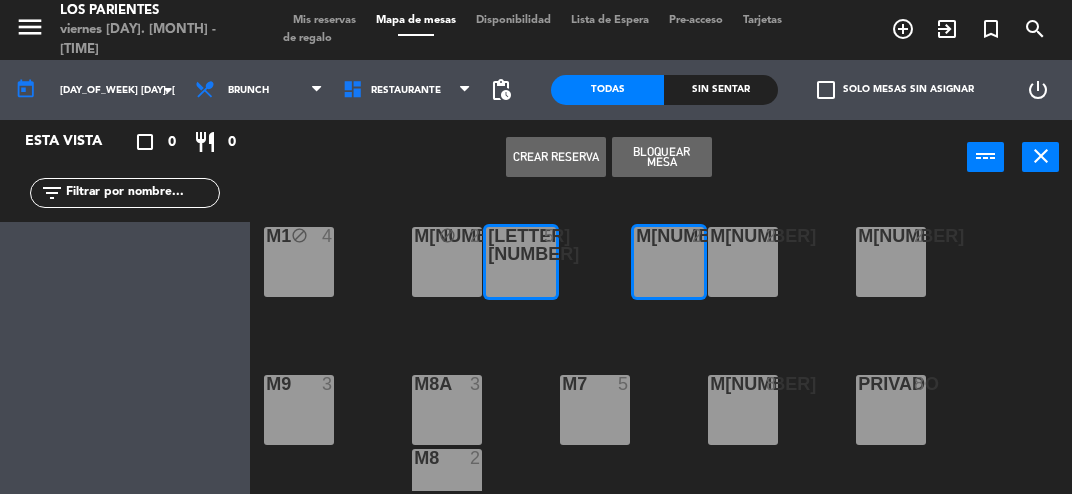 click on "M4  2" at bounding box center [743, 262] 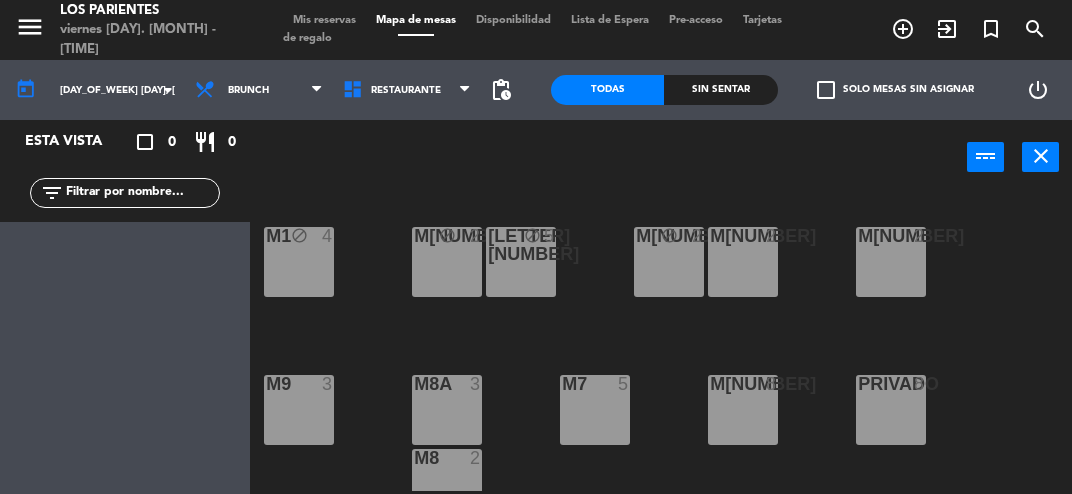 click on "M4  2" at bounding box center [743, 262] 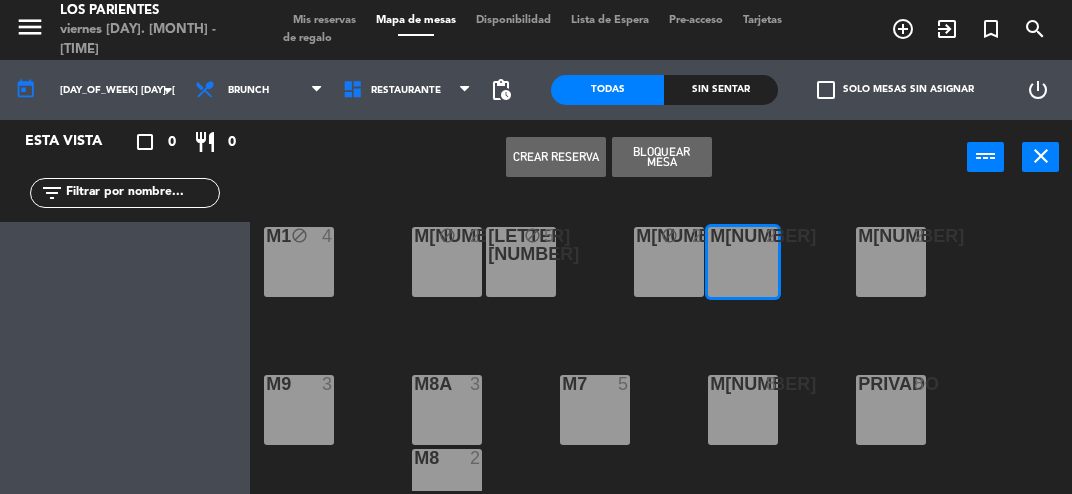 click on "M[NUMBER][NUMBER] [NUMBER]" at bounding box center (891, 262) 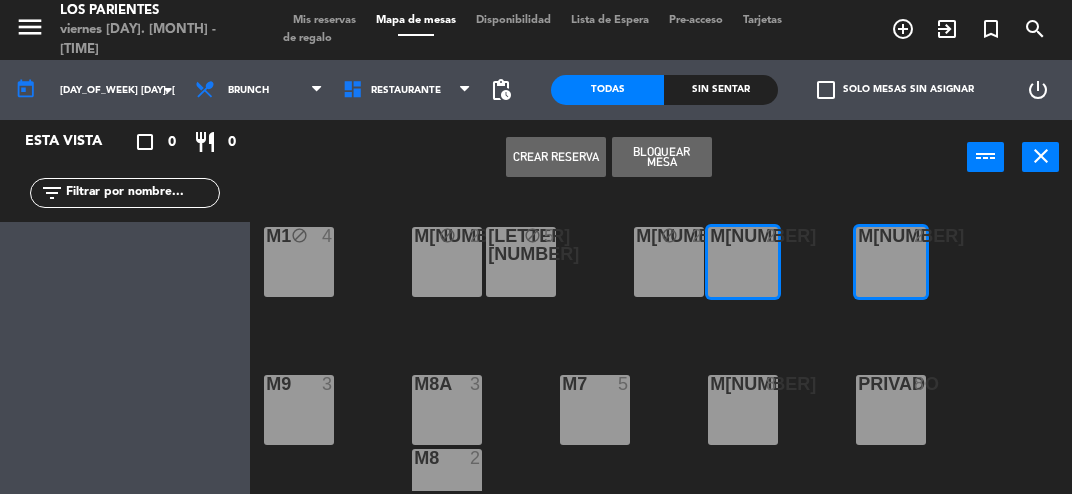 click on "[LETTER][NUMBER]" at bounding box center (299, 410) 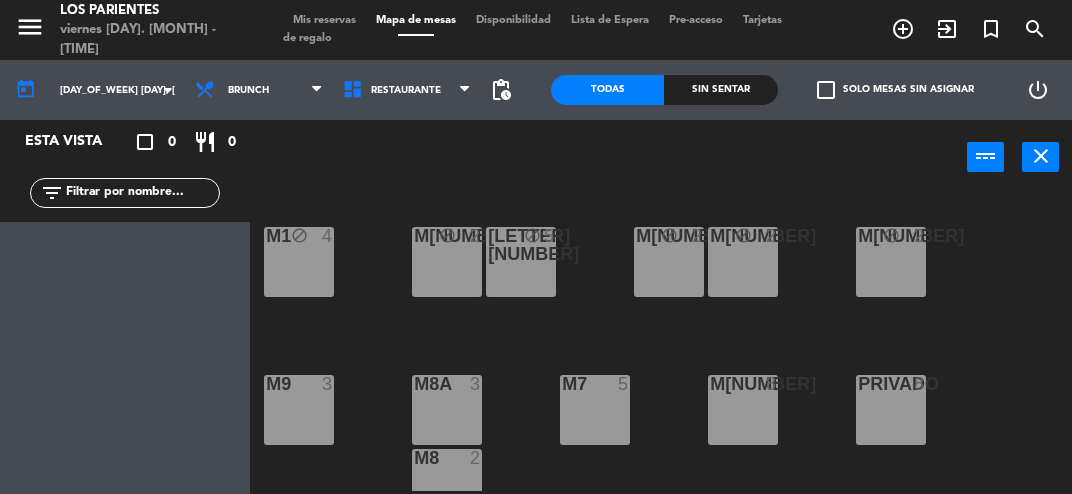click on "[LETTER][NUMBER]" at bounding box center [299, 410] 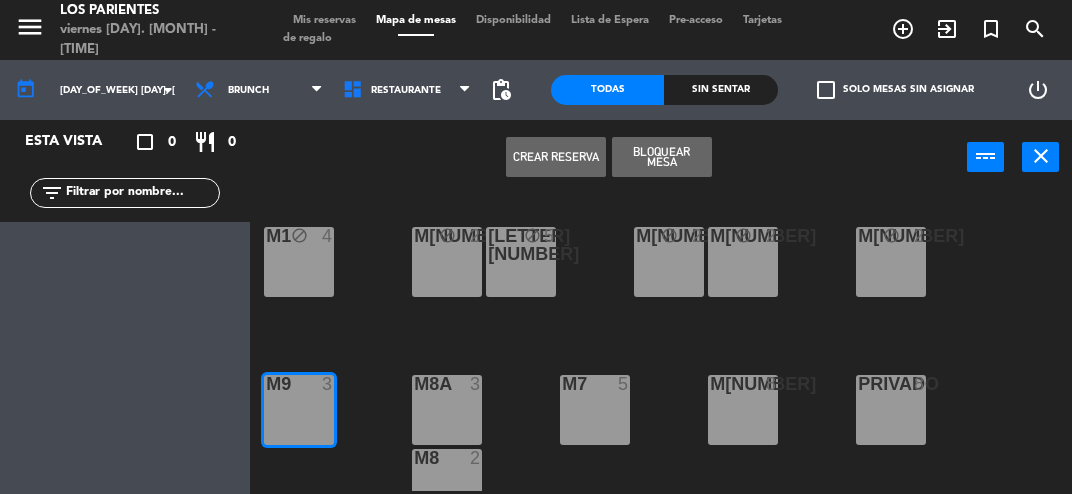 click on "M[NUMBER][NUMBER] [NUMBER]" at bounding box center [447, 410] 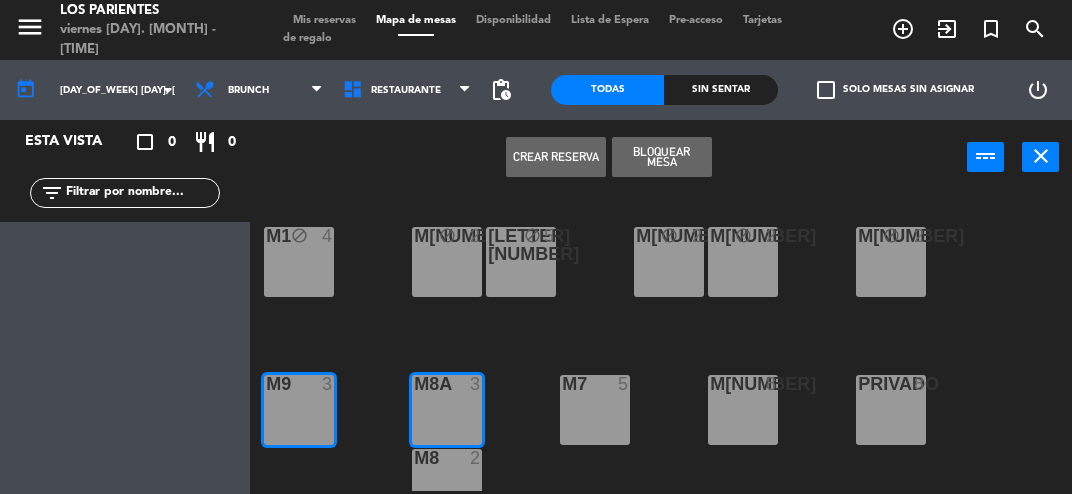 click at bounding box center [447, 458] 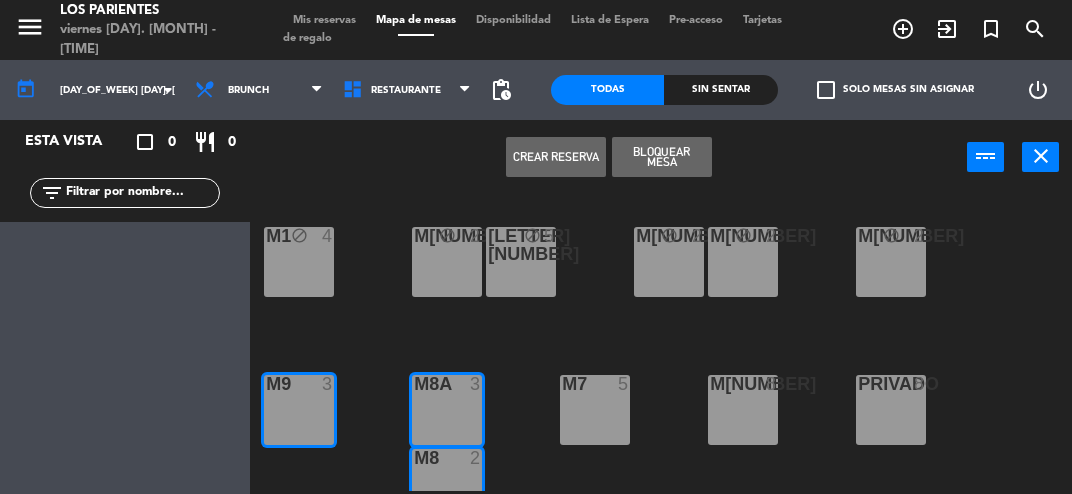 click on "Bloquear Mesa" at bounding box center [662, 157] 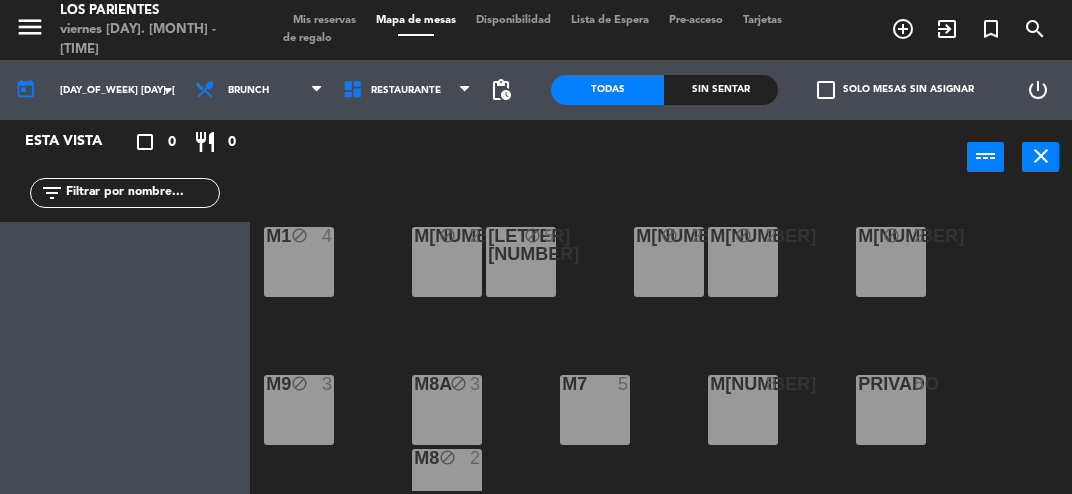click on "M[NUMBER] [NUMBER]" at bounding box center (595, 410) 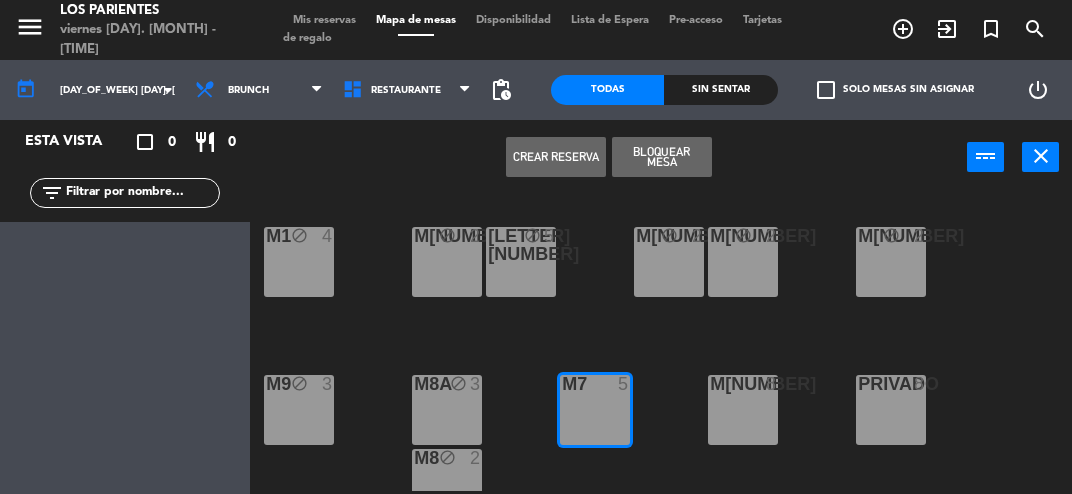 click on "M6  8" at bounding box center [743, 410] 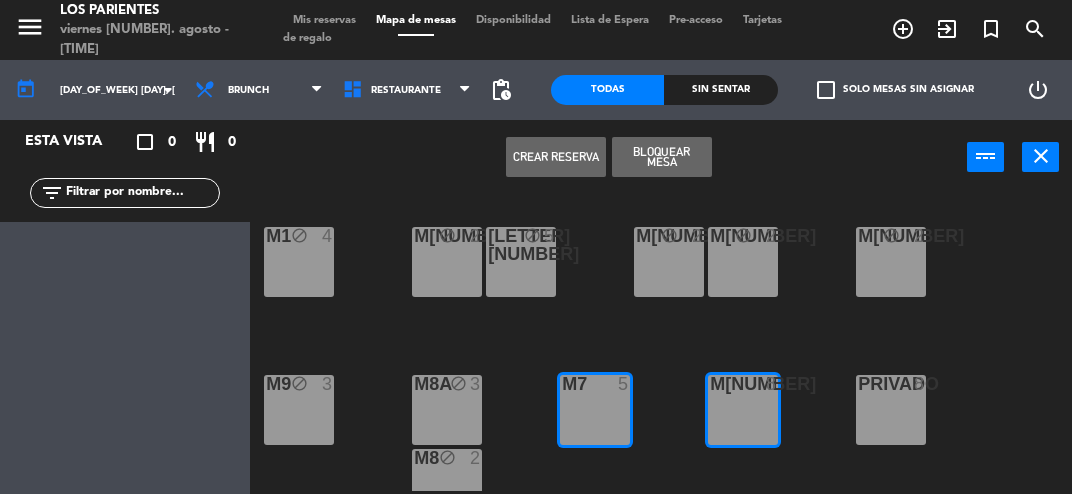 click on "Bloquear Mesa" at bounding box center [662, 157] 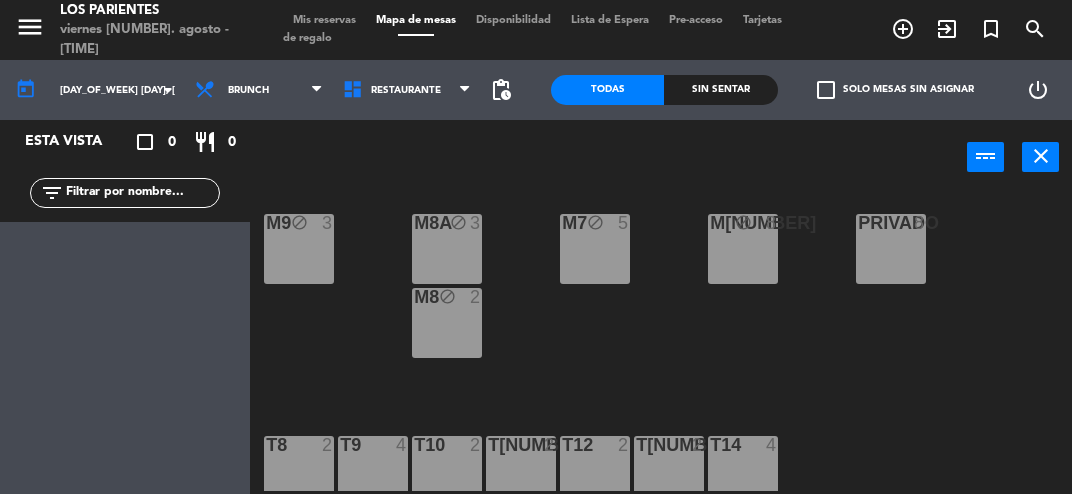 scroll, scrollTop: 0, scrollLeft: 0, axis: both 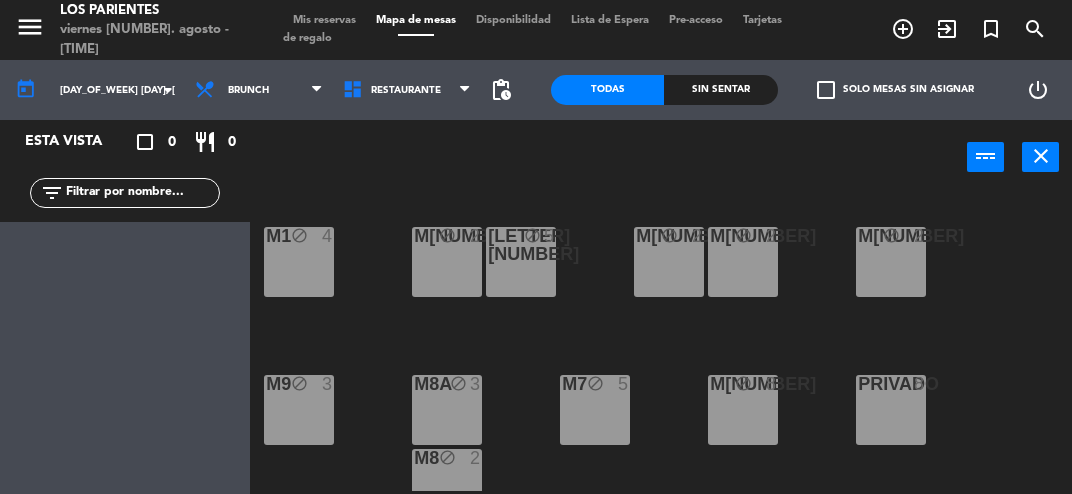 click on "Mis reservas" at bounding box center (324, 20) 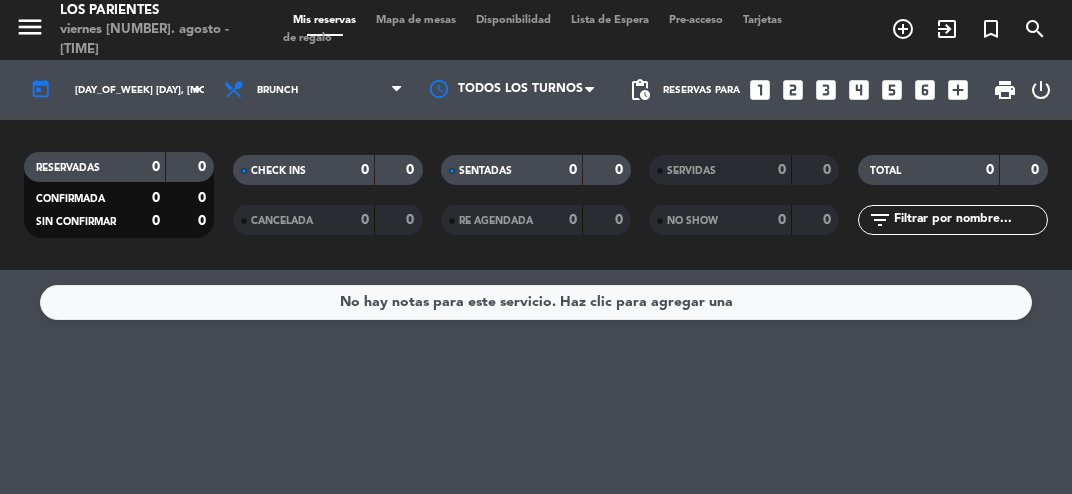 click on "add_box" at bounding box center (958, 90) 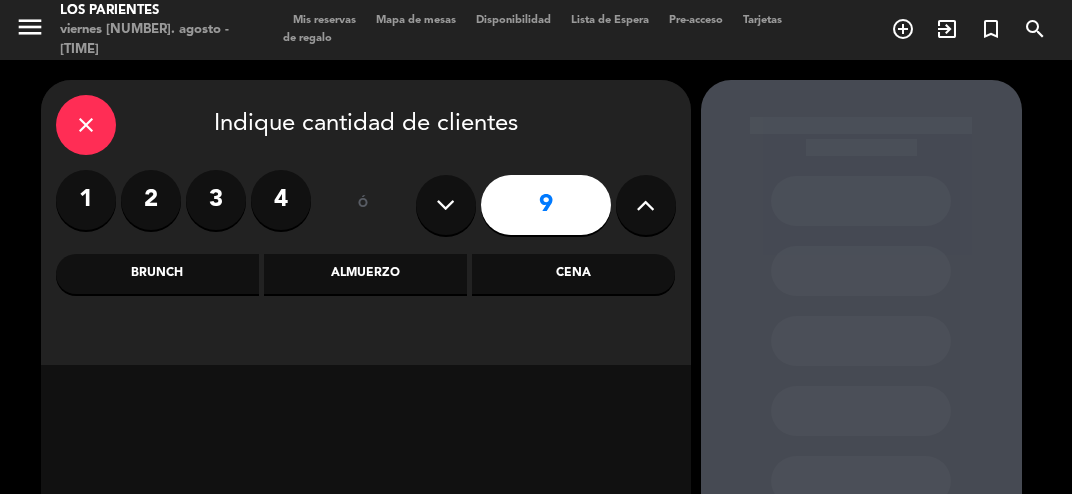 click on "Brunch" at bounding box center (157, 274) 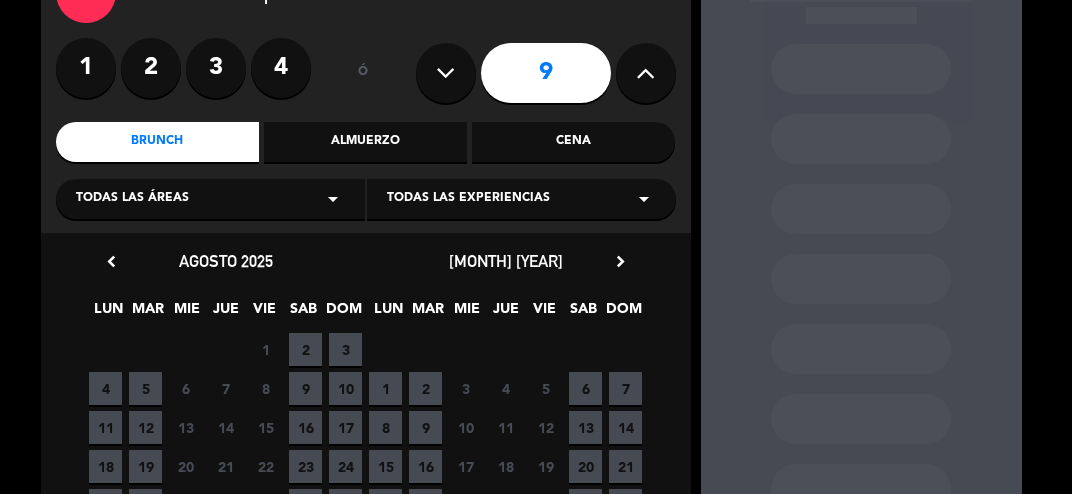 scroll, scrollTop: 131, scrollLeft: 0, axis: vertical 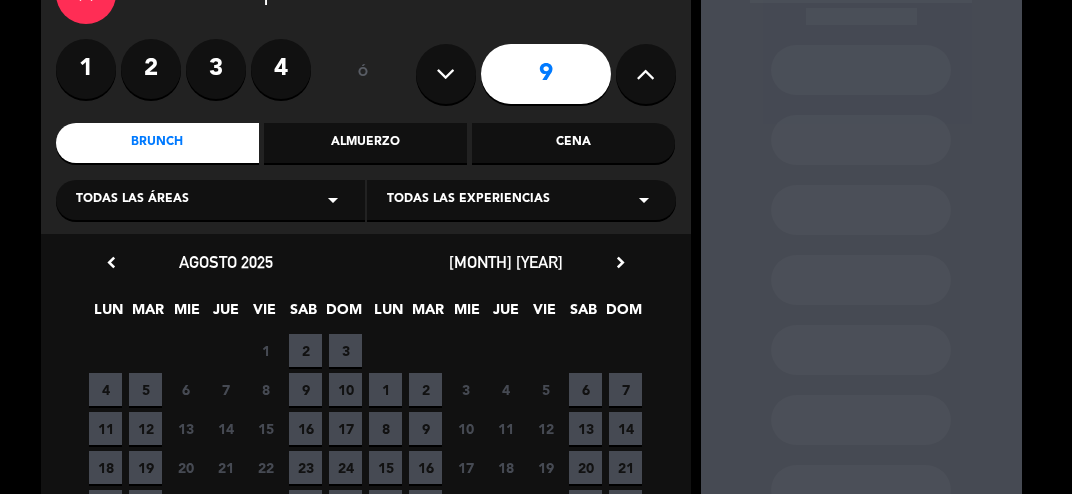 click on "2" at bounding box center [305, 350] 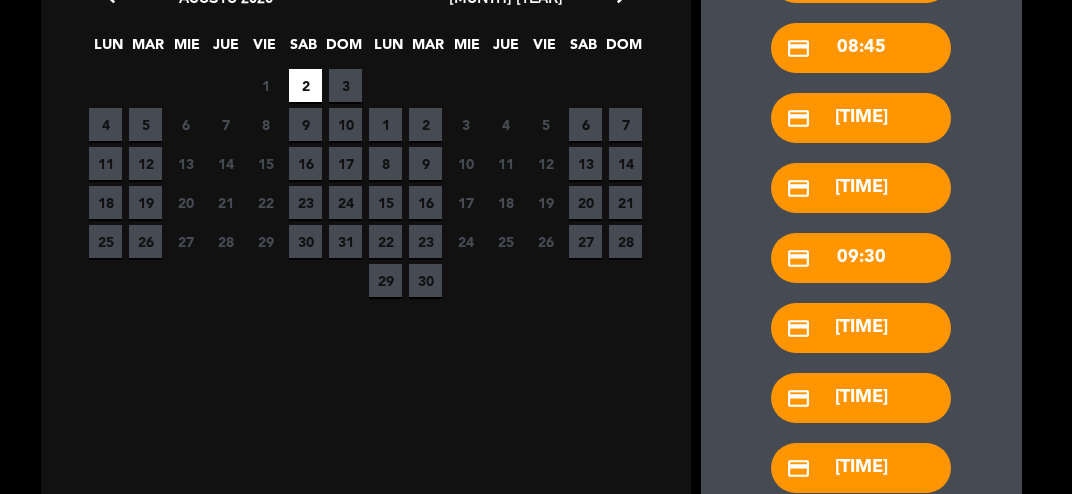scroll, scrollTop: 774, scrollLeft: 0, axis: vertical 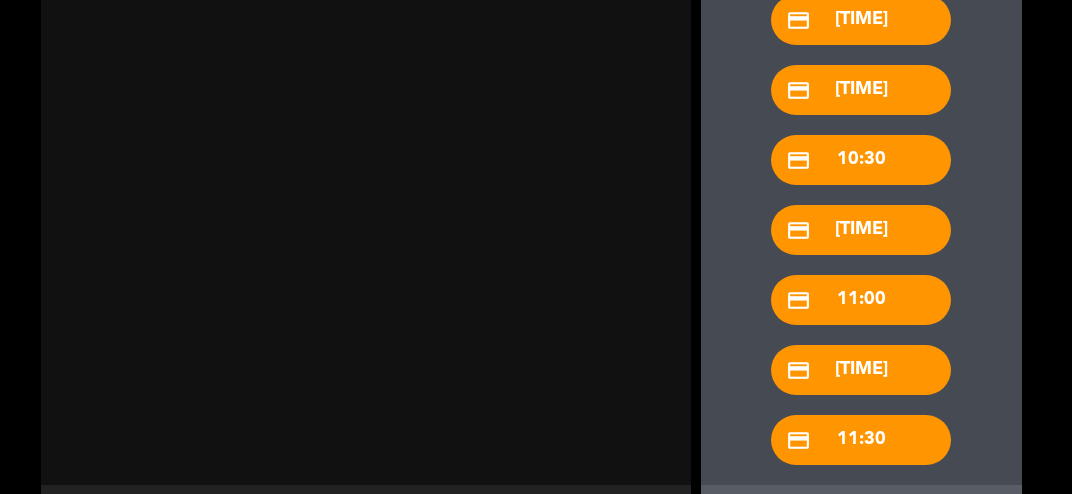 click on "build" at bounding box center (925, 528) 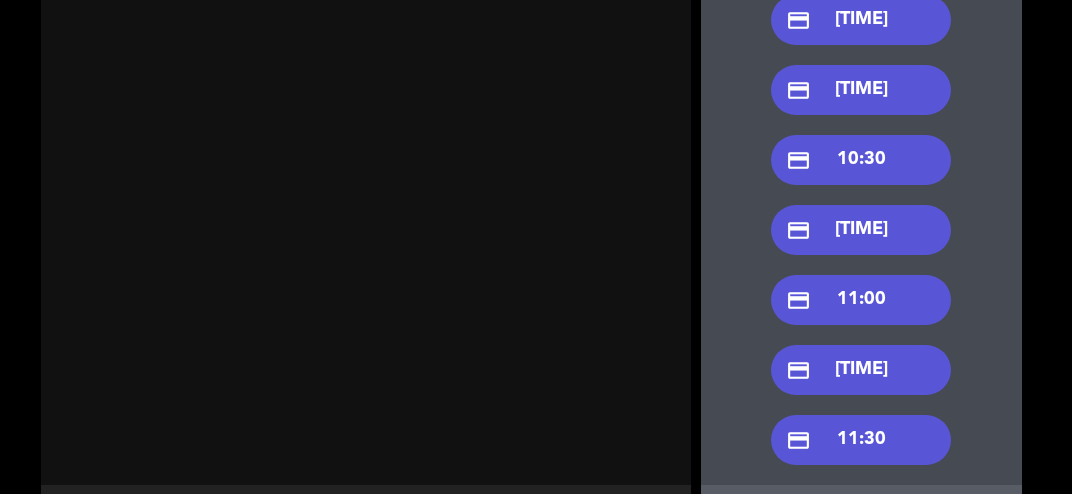 click on "credit_card  [TIME]" at bounding box center [861, 300] 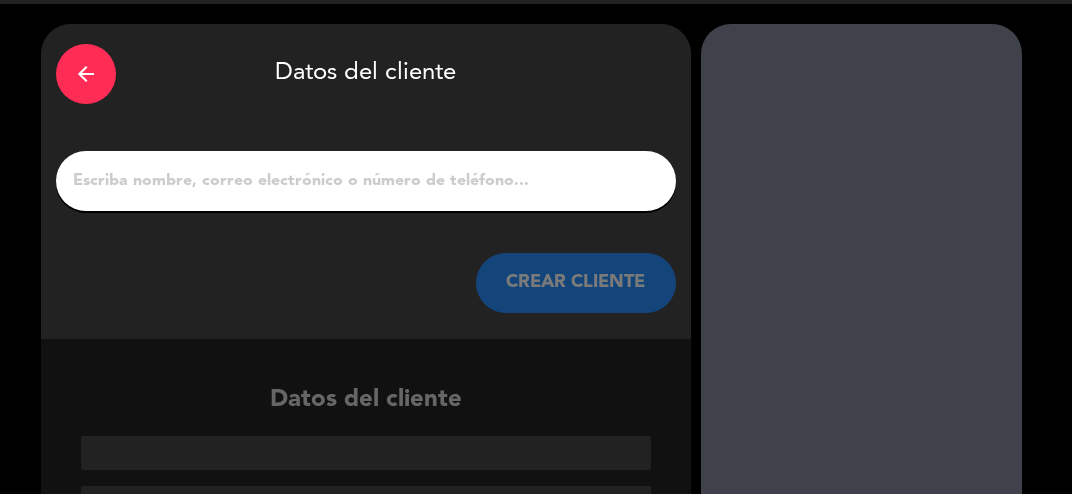 click on "1" at bounding box center (366, 181) 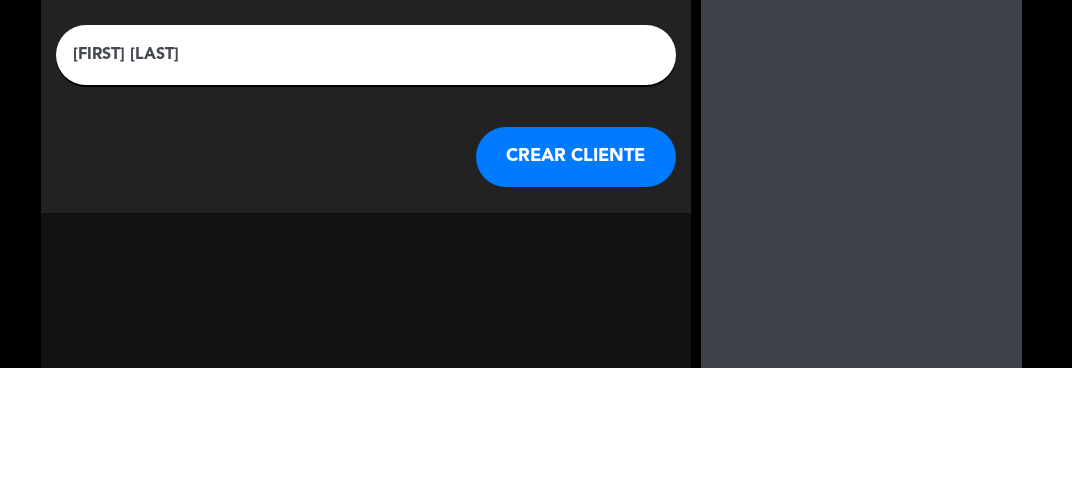 scroll, scrollTop: 9, scrollLeft: 0, axis: vertical 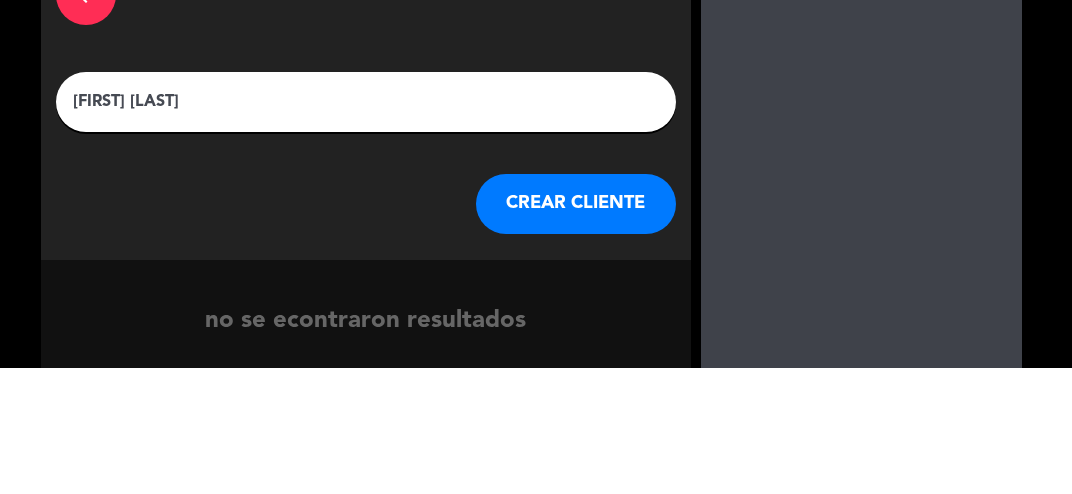 type on "[FIRST] [LAST]" 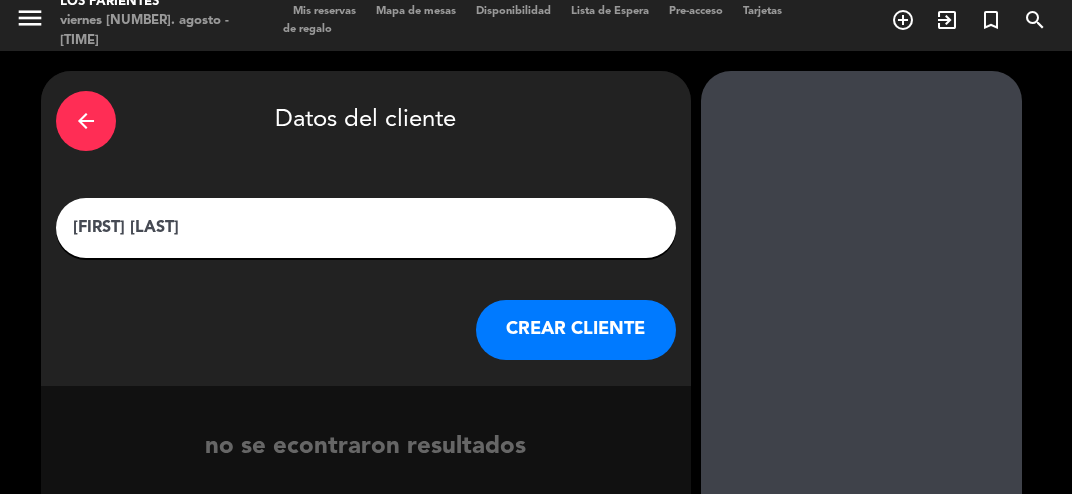 click on "CREAR CLIENTE" at bounding box center (576, 330) 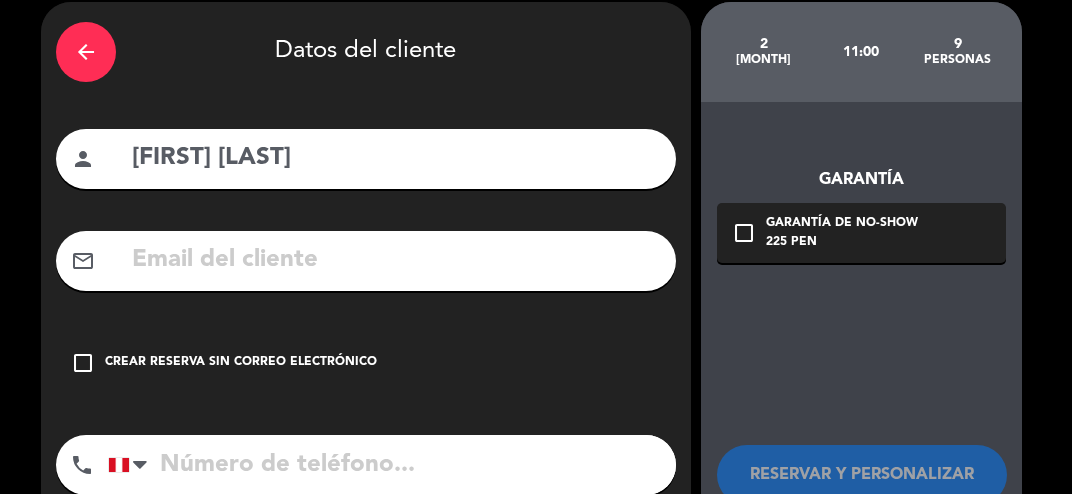 scroll, scrollTop: 67, scrollLeft: 0, axis: vertical 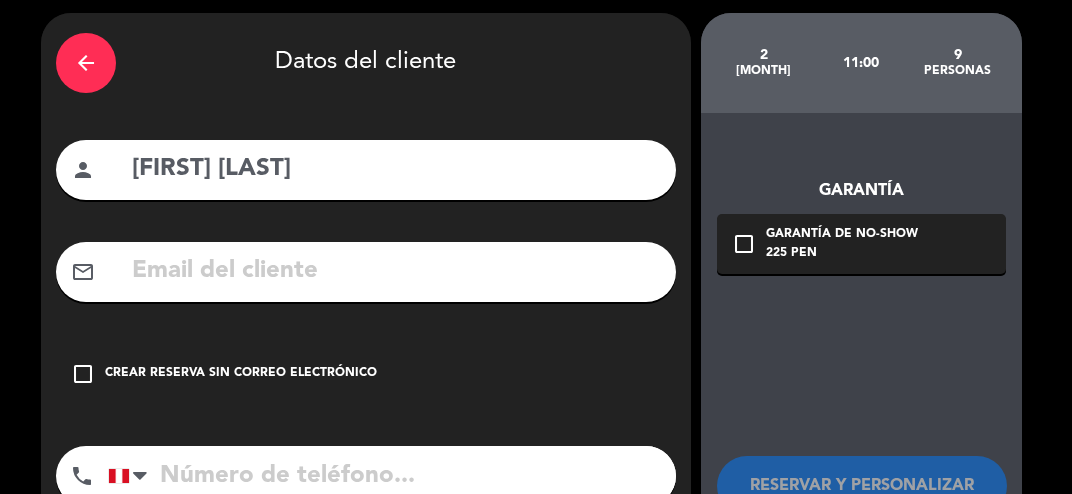 click on "Crear reserva sin correo electrónico" at bounding box center (241, 374) 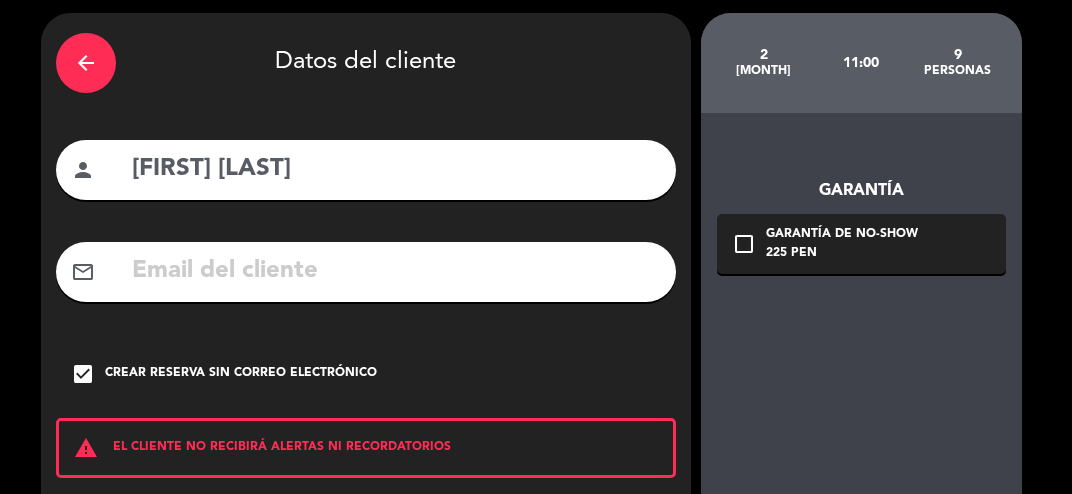 scroll, scrollTop: 180, scrollLeft: 0, axis: vertical 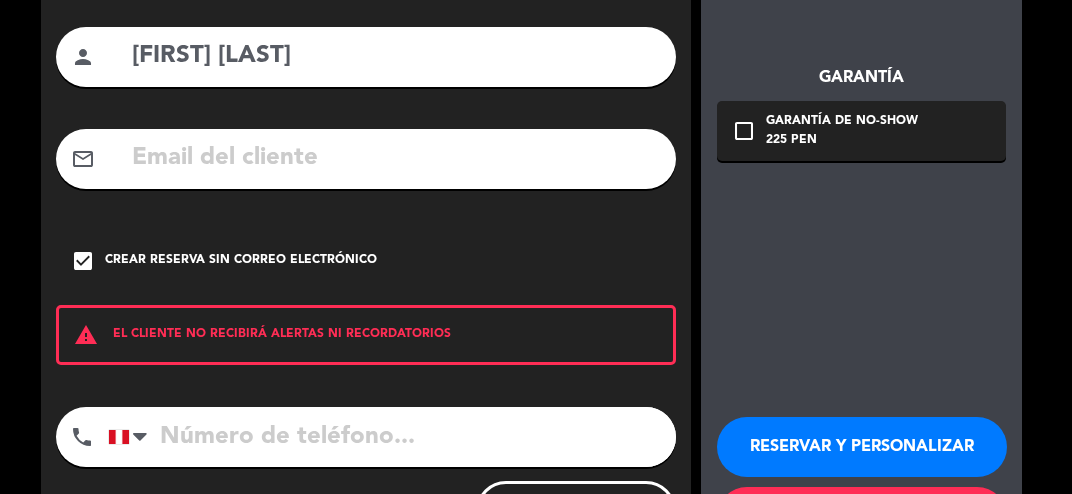 click on "RESERVAR Y PERSONALIZAR" at bounding box center [862, 447] 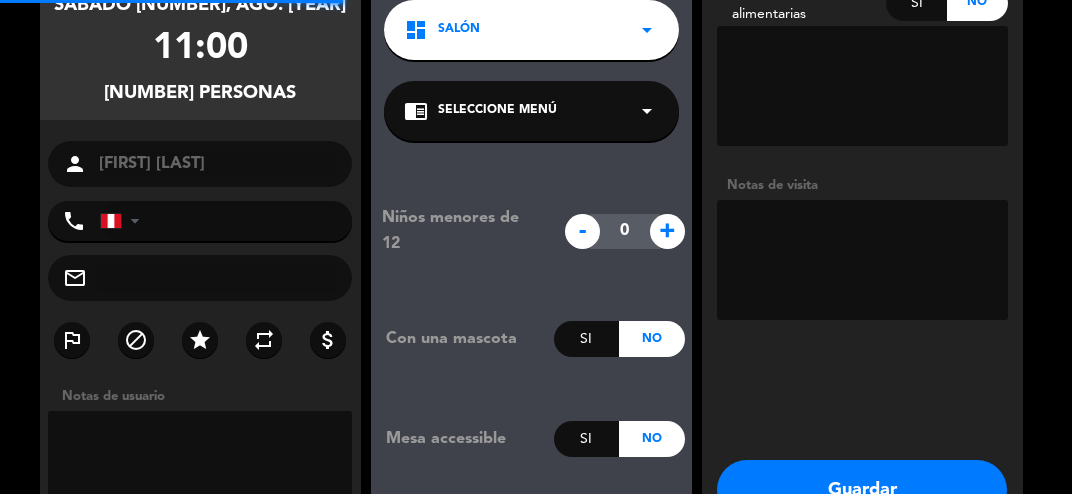 scroll, scrollTop: 80, scrollLeft: 0, axis: vertical 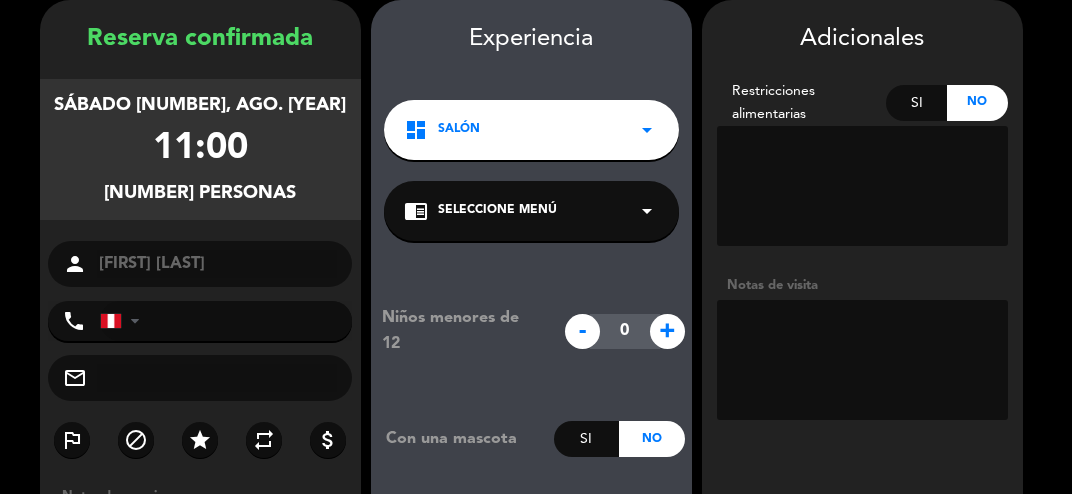 click at bounding box center (862, 360) 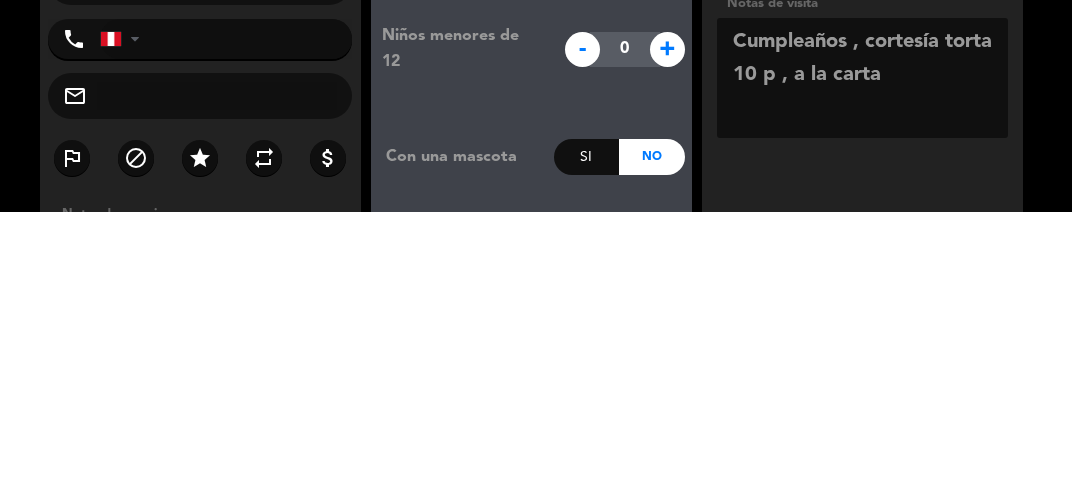 click at bounding box center (862, 360) 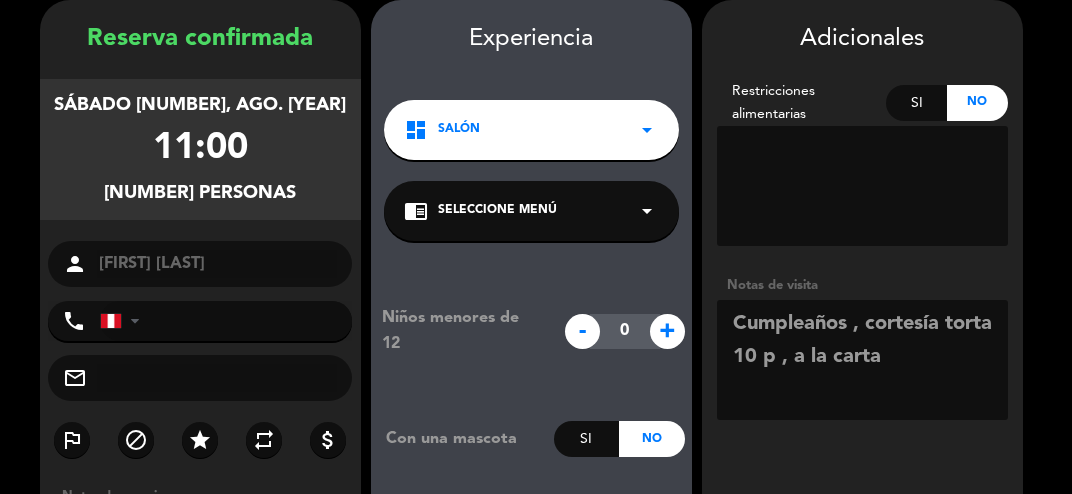 scroll, scrollTop: 212, scrollLeft: 0, axis: vertical 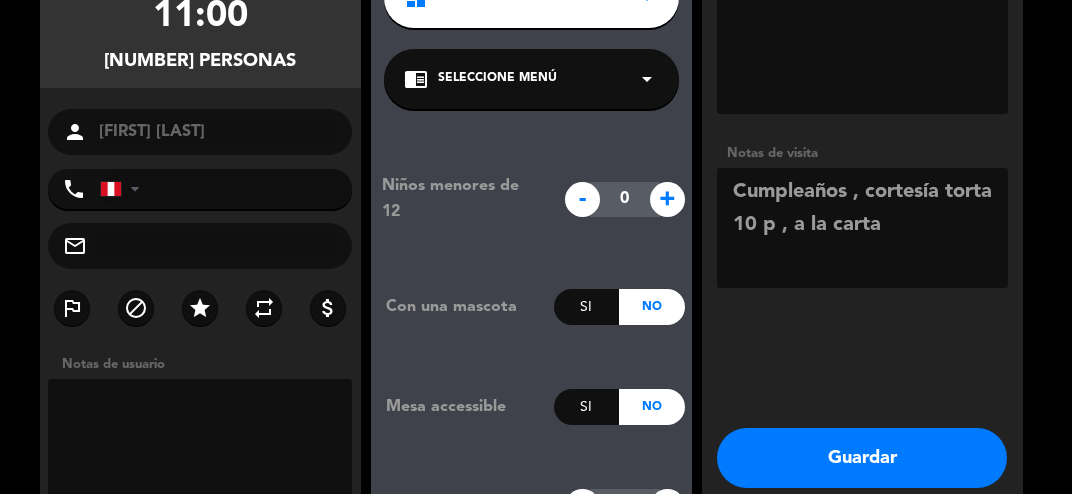 click on "Guardar" at bounding box center (862, 458) 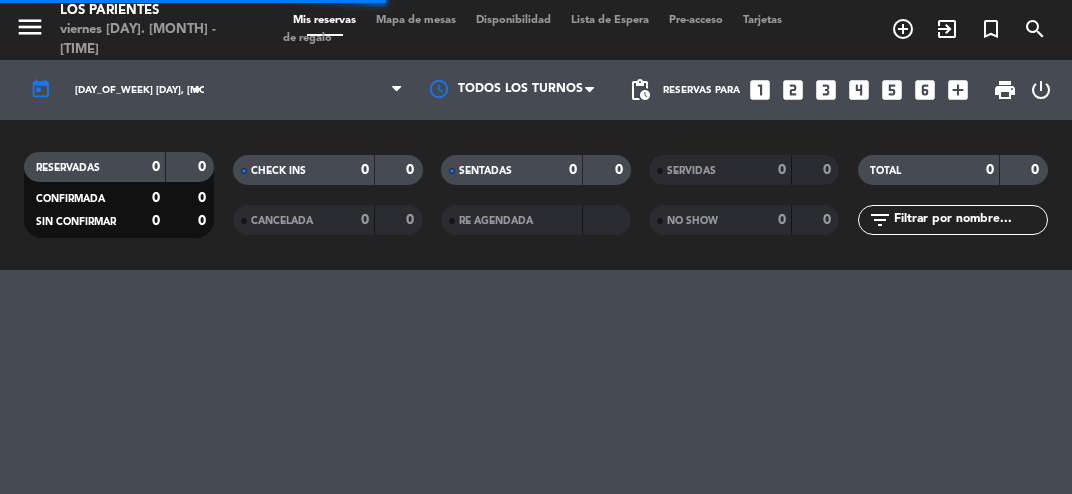 scroll, scrollTop: 0, scrollLeft: 0, axis: both 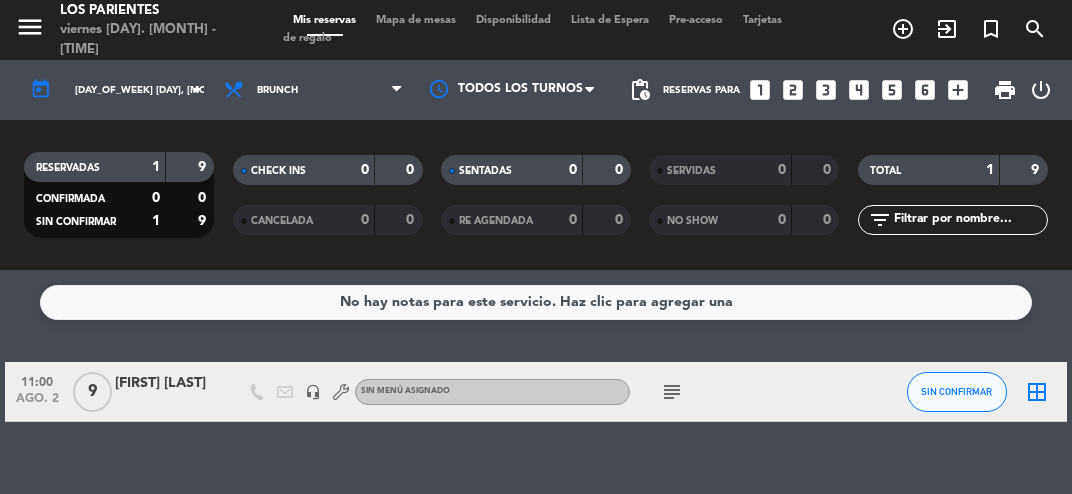 click on "subject" 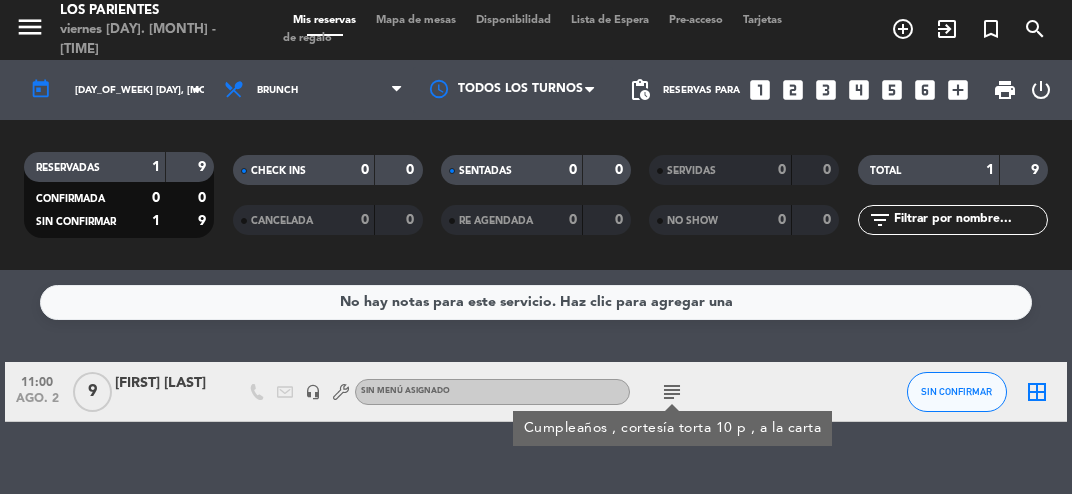 click on "subject" 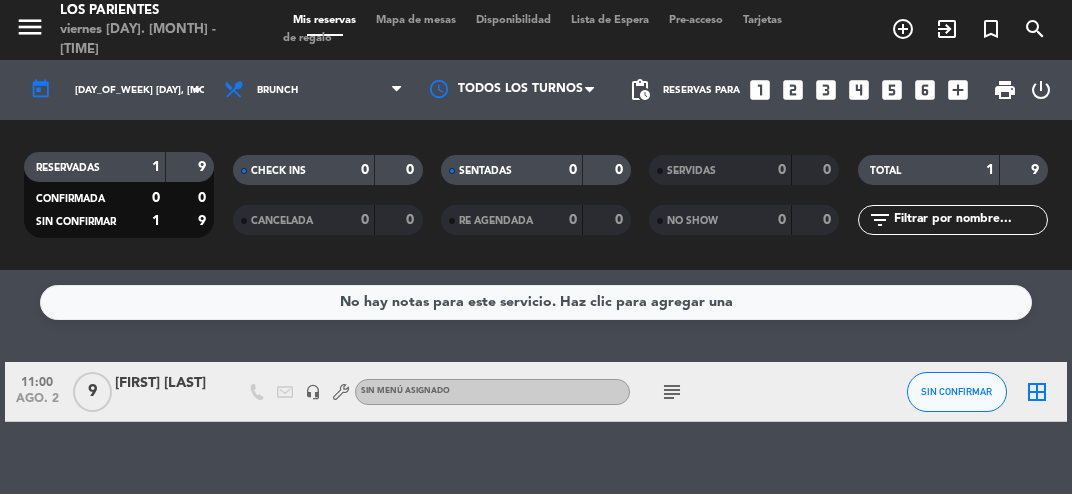 click on "[FIRST] [LAST]" 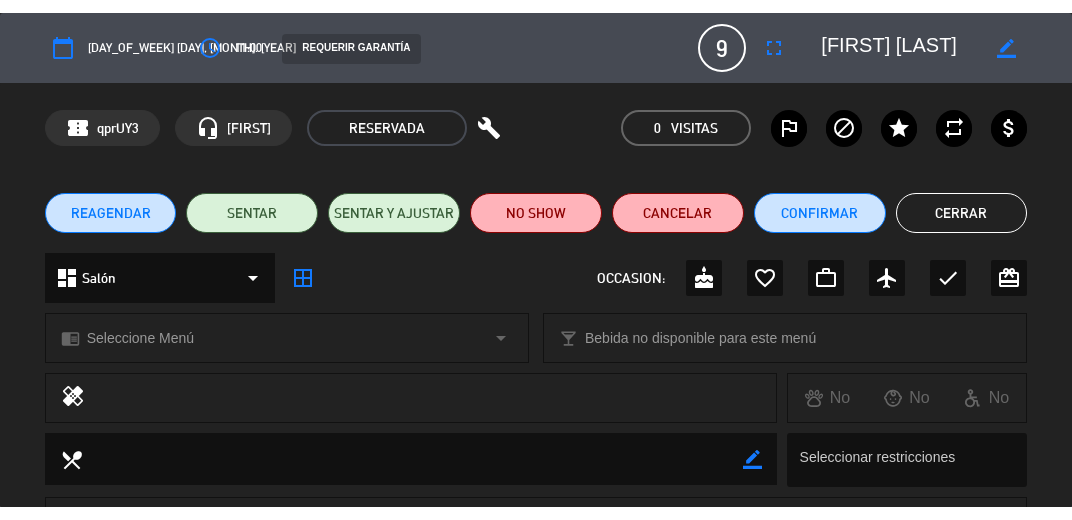 scroll, scrollTop: 363, scrollLeft: 0, axis: vertical 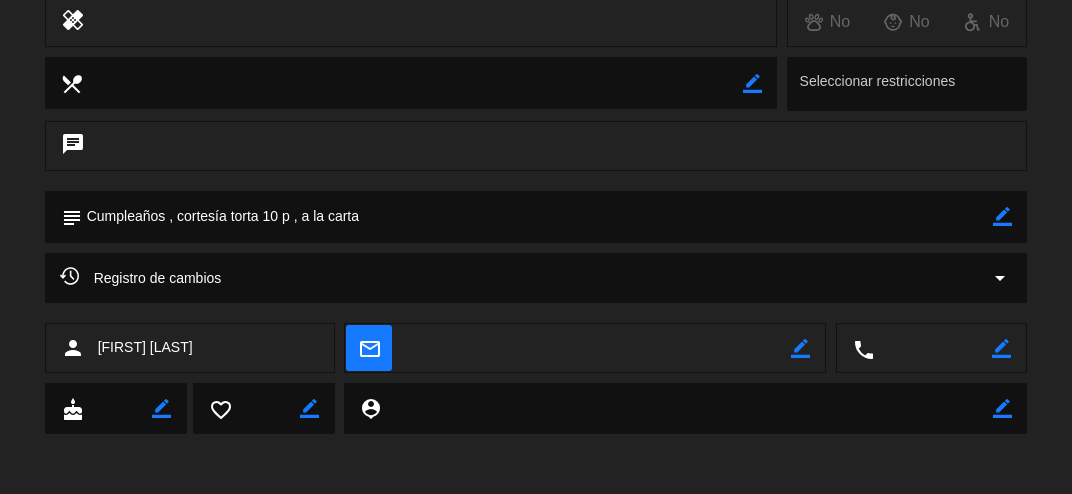 click 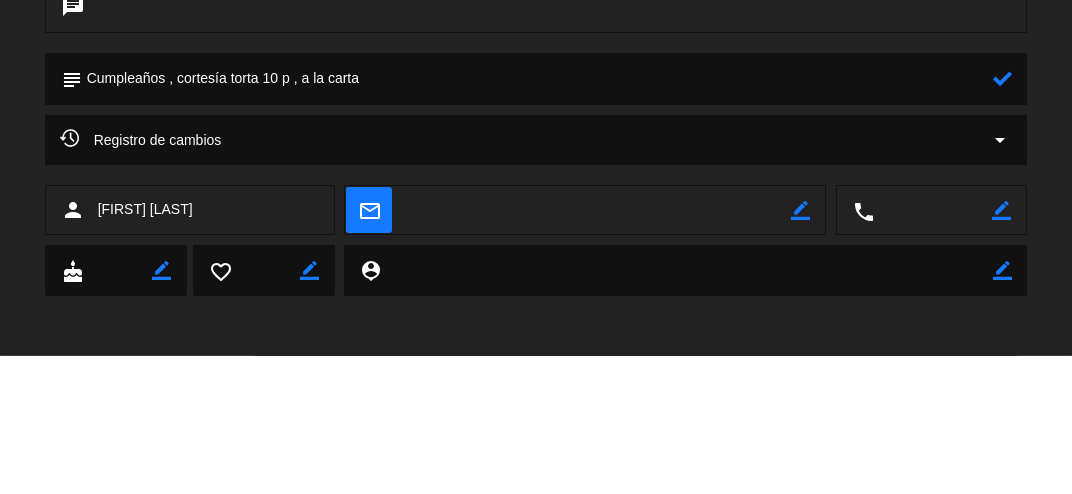 click 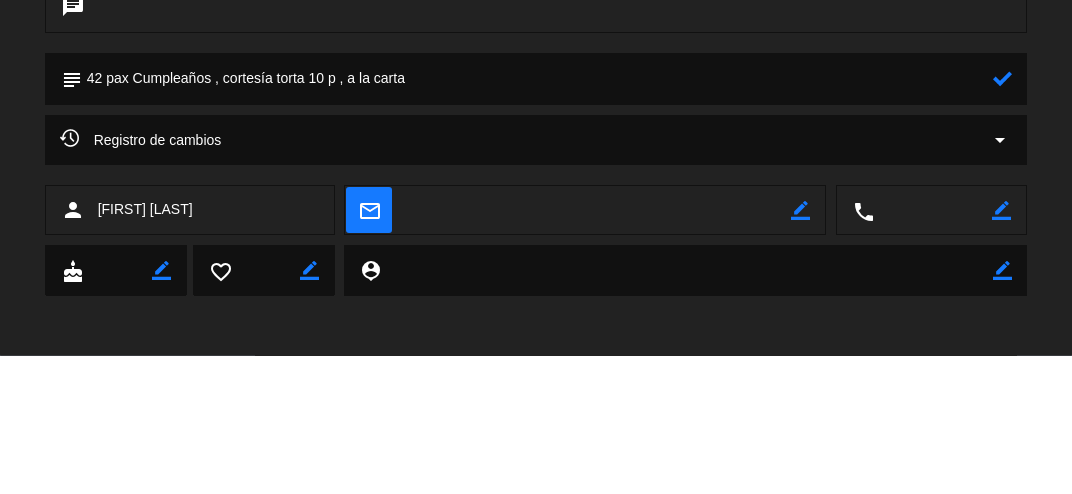 type on "42 pax Cumpleaños , cortesía torta 10 p , a la carta" 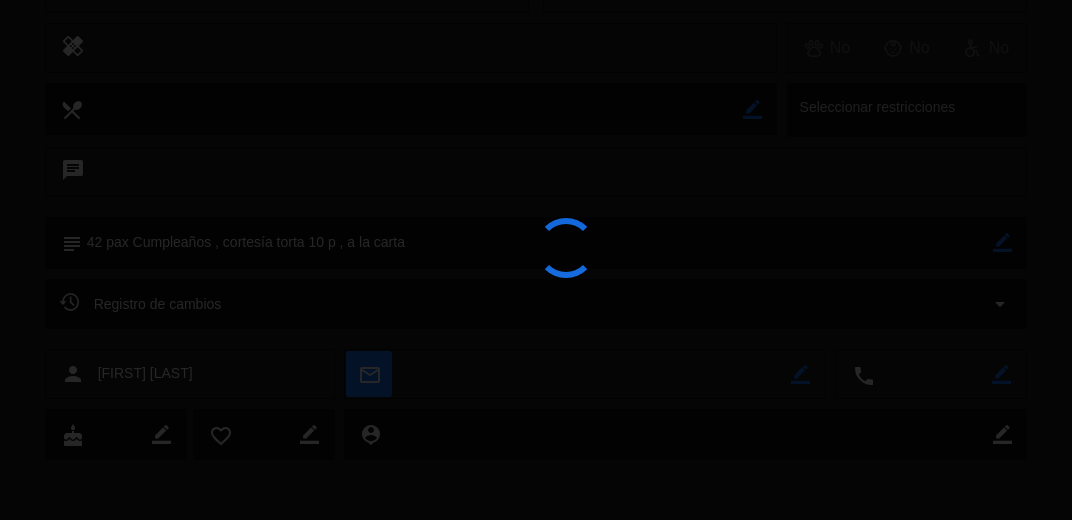 scroll, scrollTop: 337, scrollLeft: 0, axis: vertical 